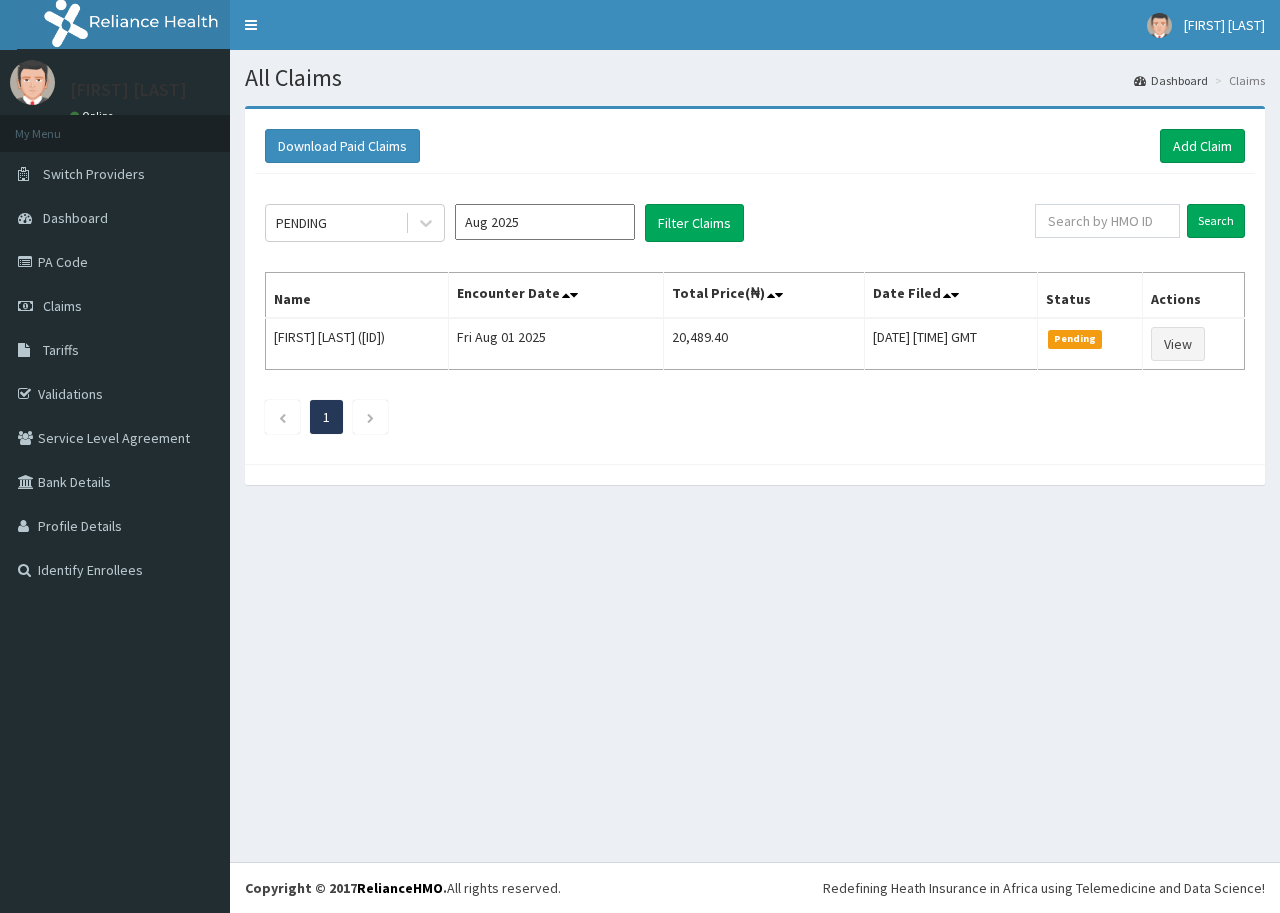 scroll, scrollTop: 0, scrollLeft: 0, axis: both 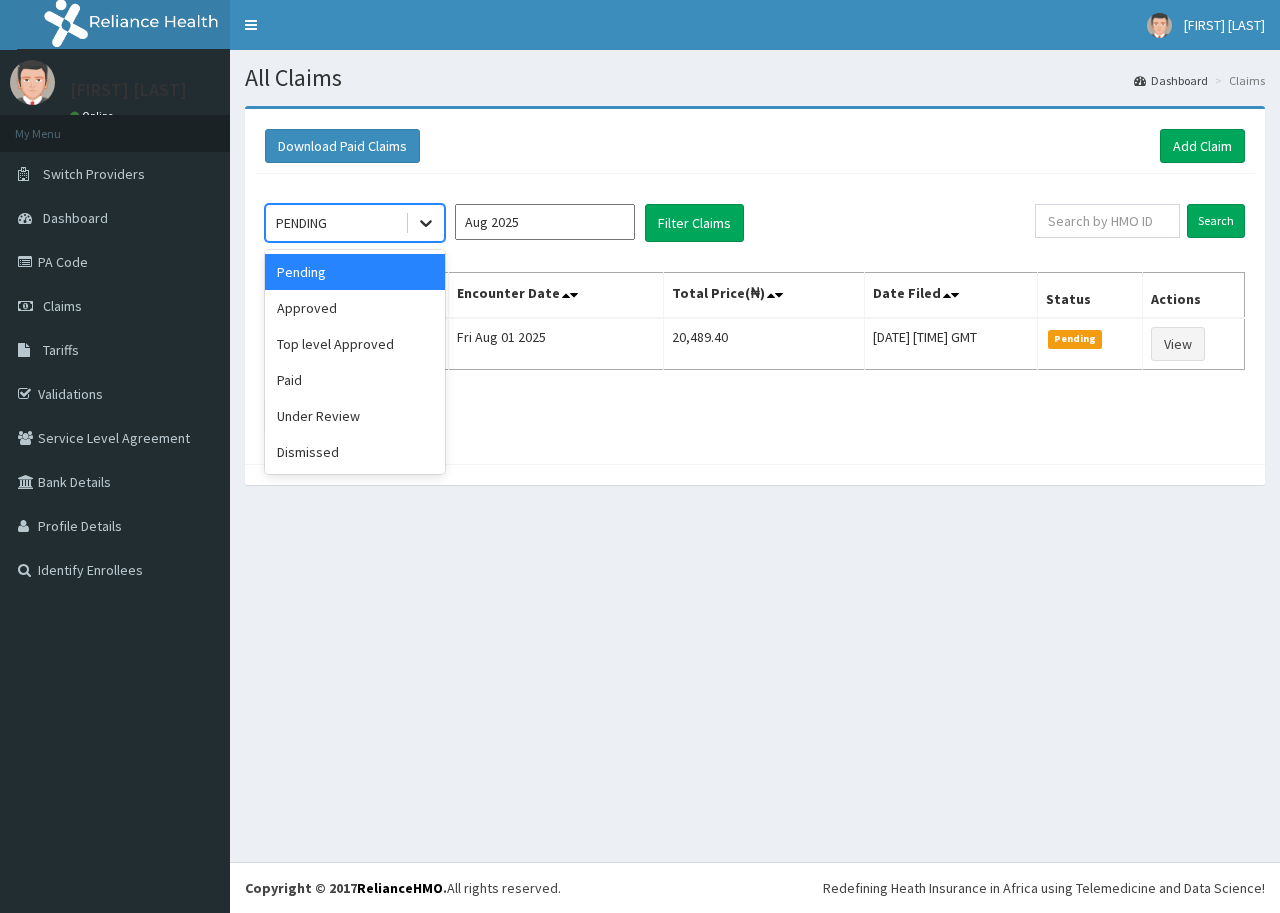 click 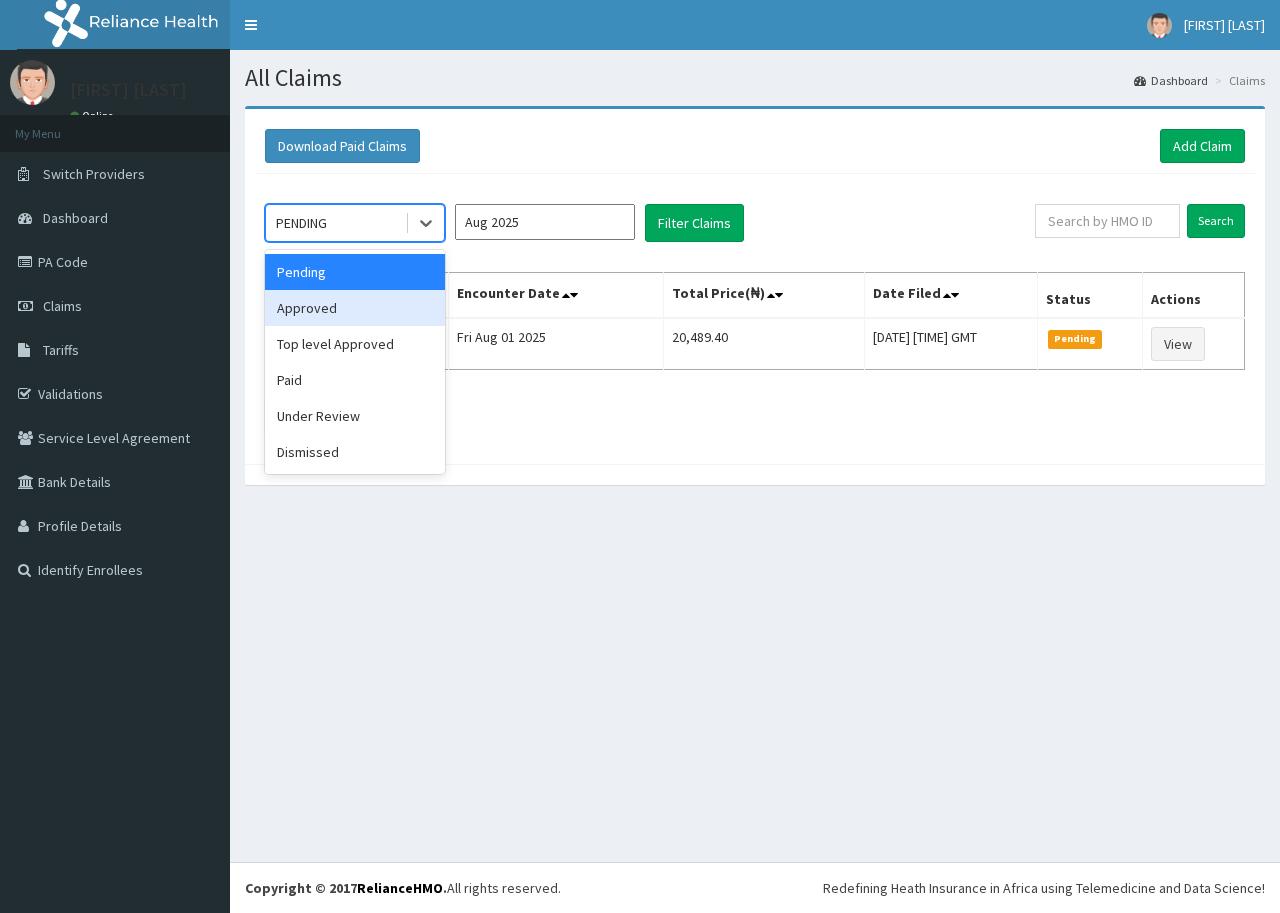 click on "Approved" at bounding box center (355, 308) 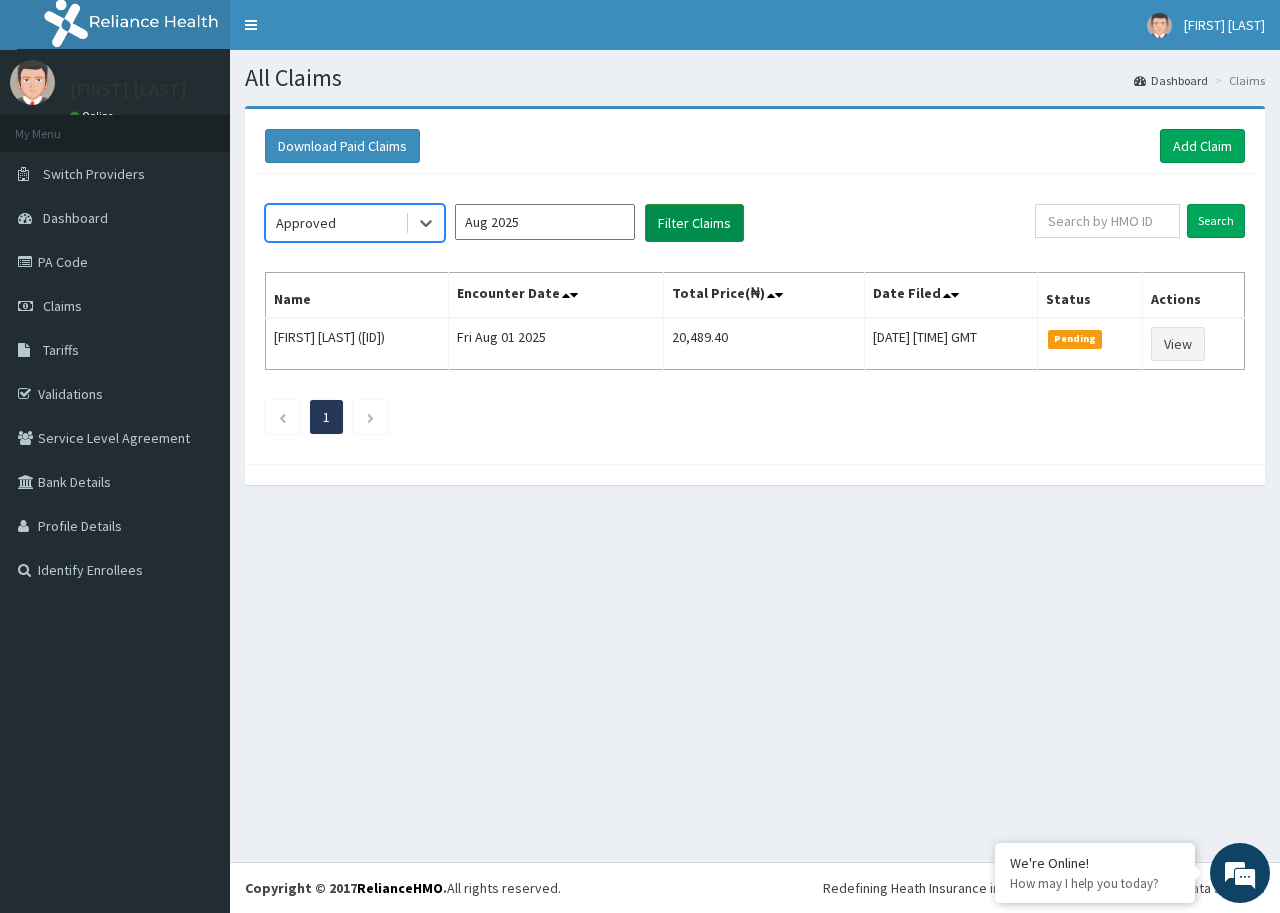 click on "Filter Claims" at bounding box center (694, 223) 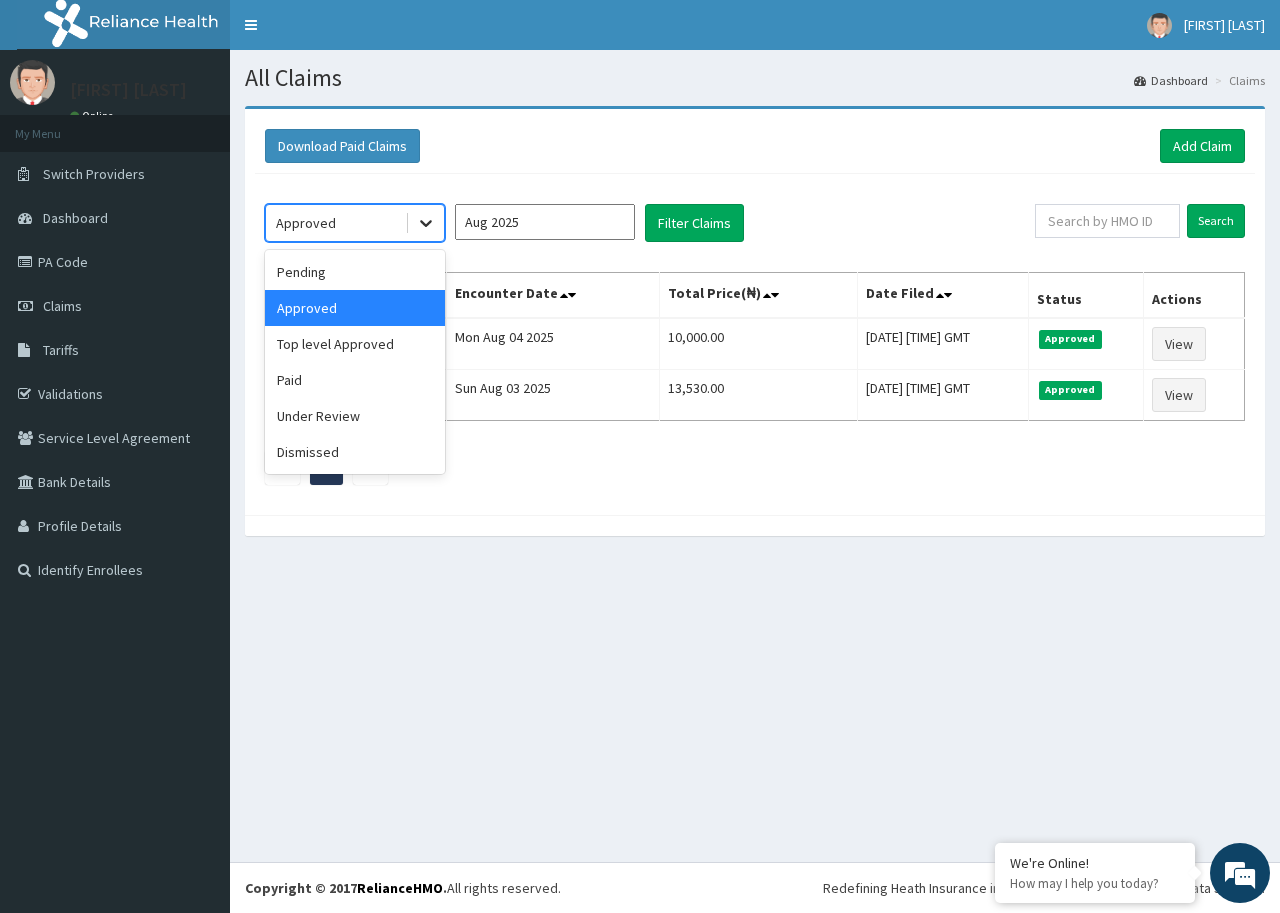 drag, startPoint x: 435, startPoint y: 218, endPoint x: 426, endPoint y: 241, distance: 24.698177 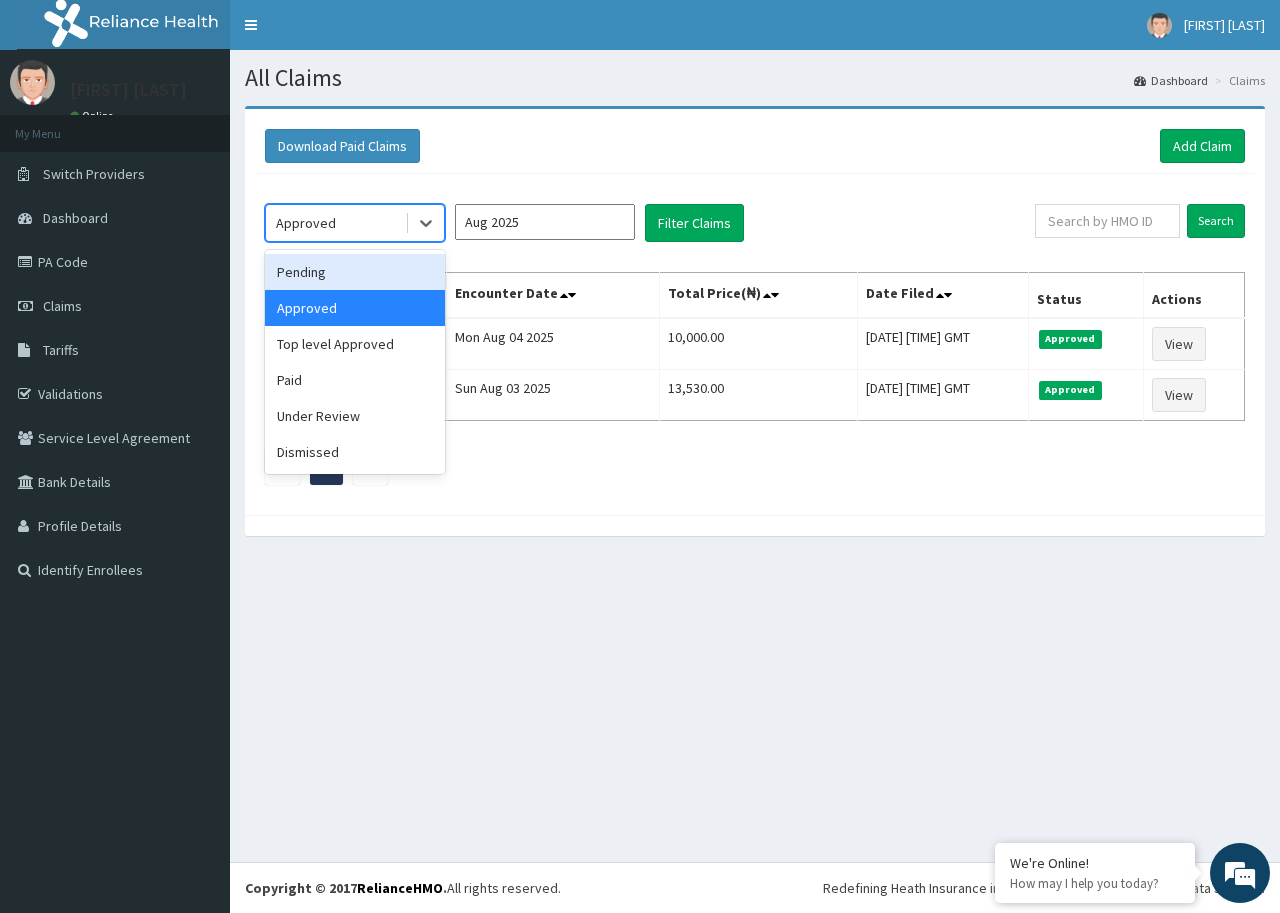 click on "Pending" at bounding box center [355, 272] 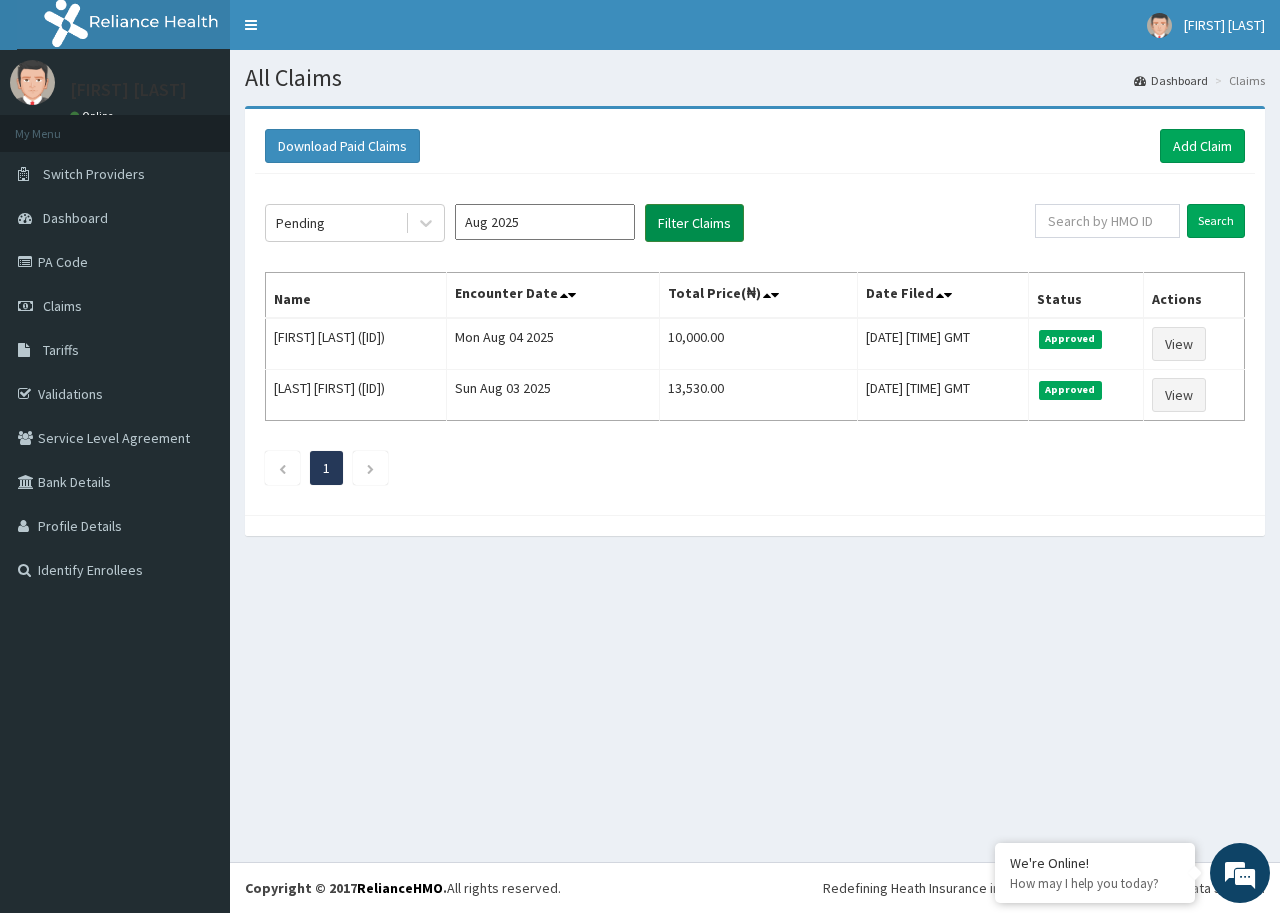 click on "Filter Claims" at bounding box center [694, 223] 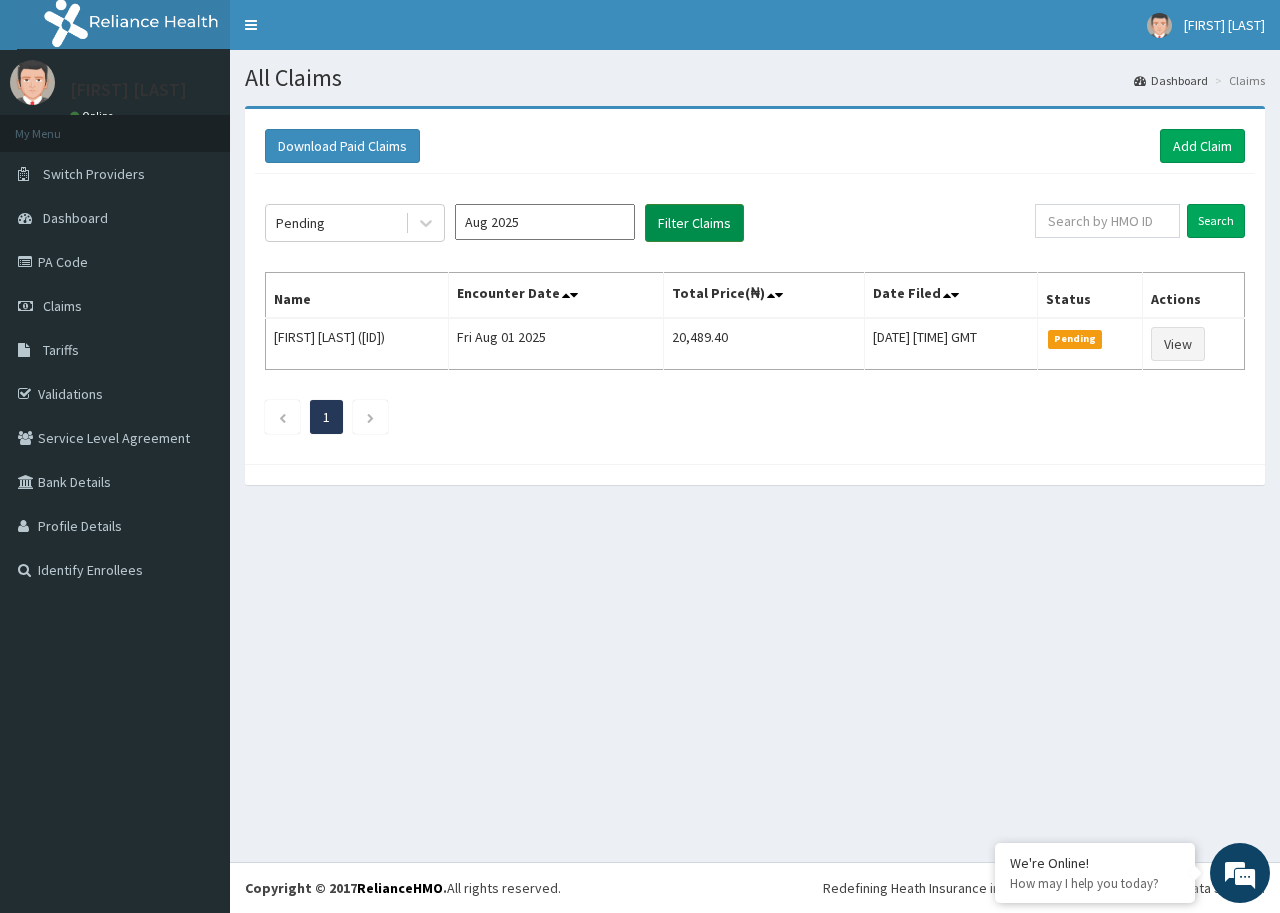 scroll, scrollTop: 0, scrollLeft: 0, axis: both 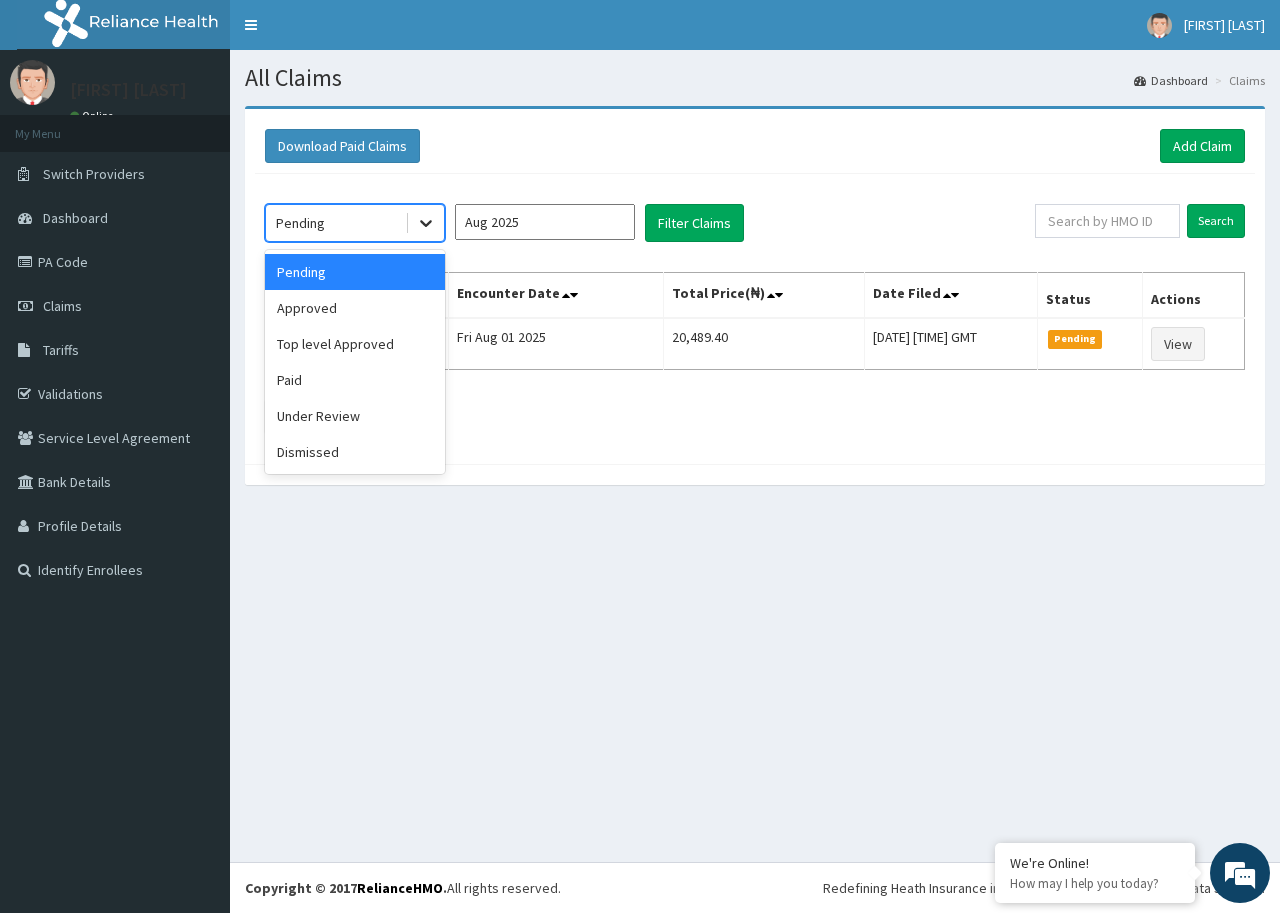 click 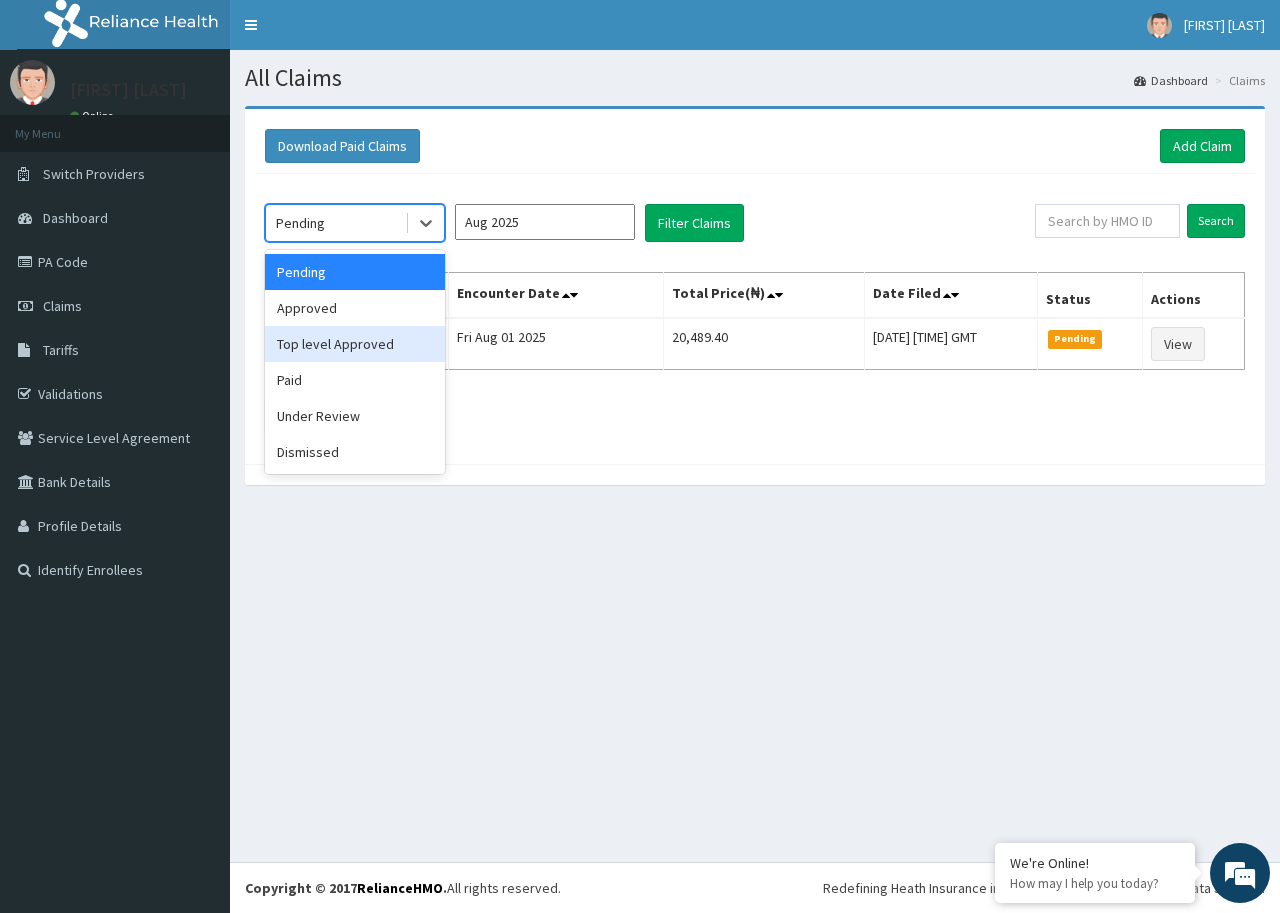 click on "Top level Approved" at bounding box center [355, 344] 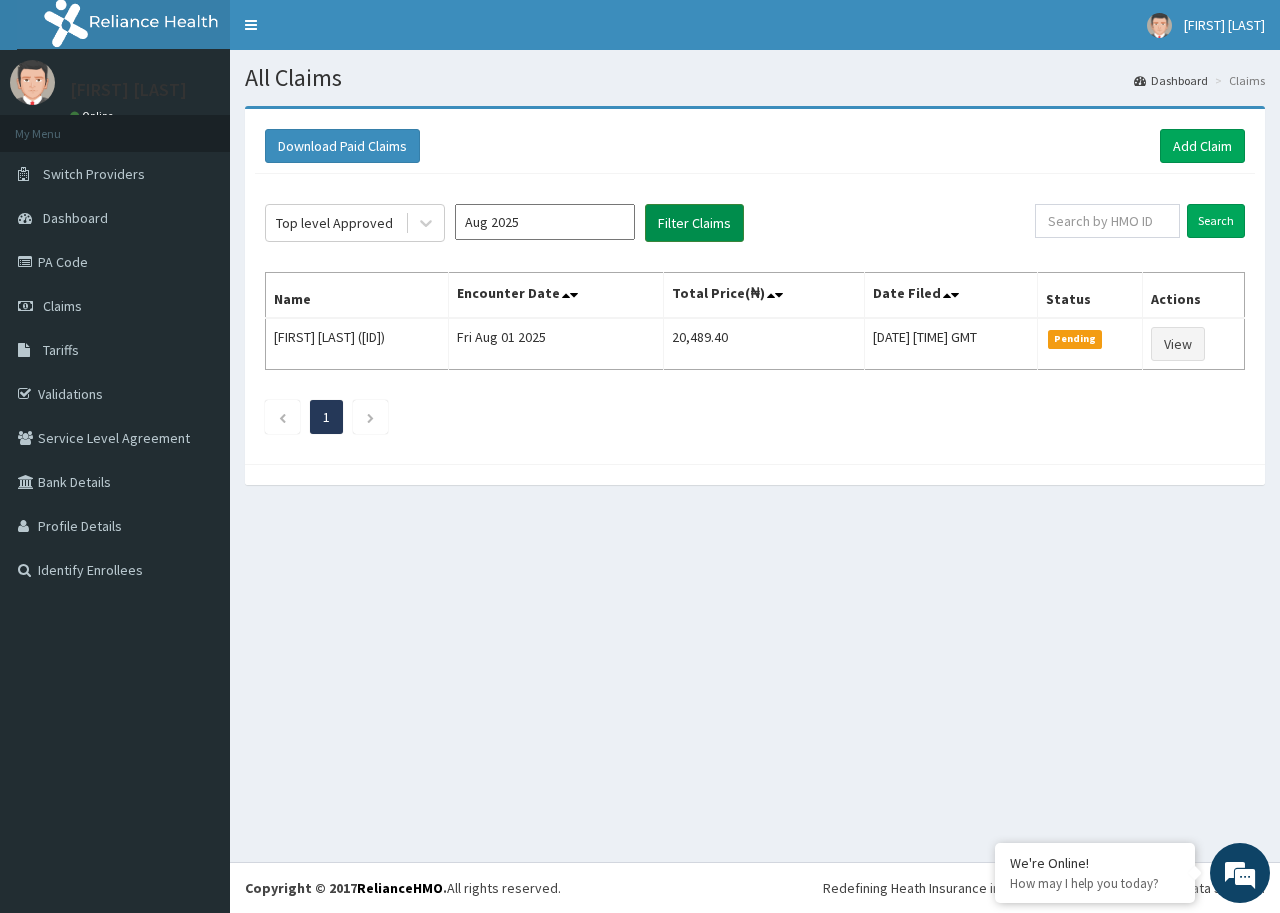 click on "Filter Claims" at bounding box center (694, 223) 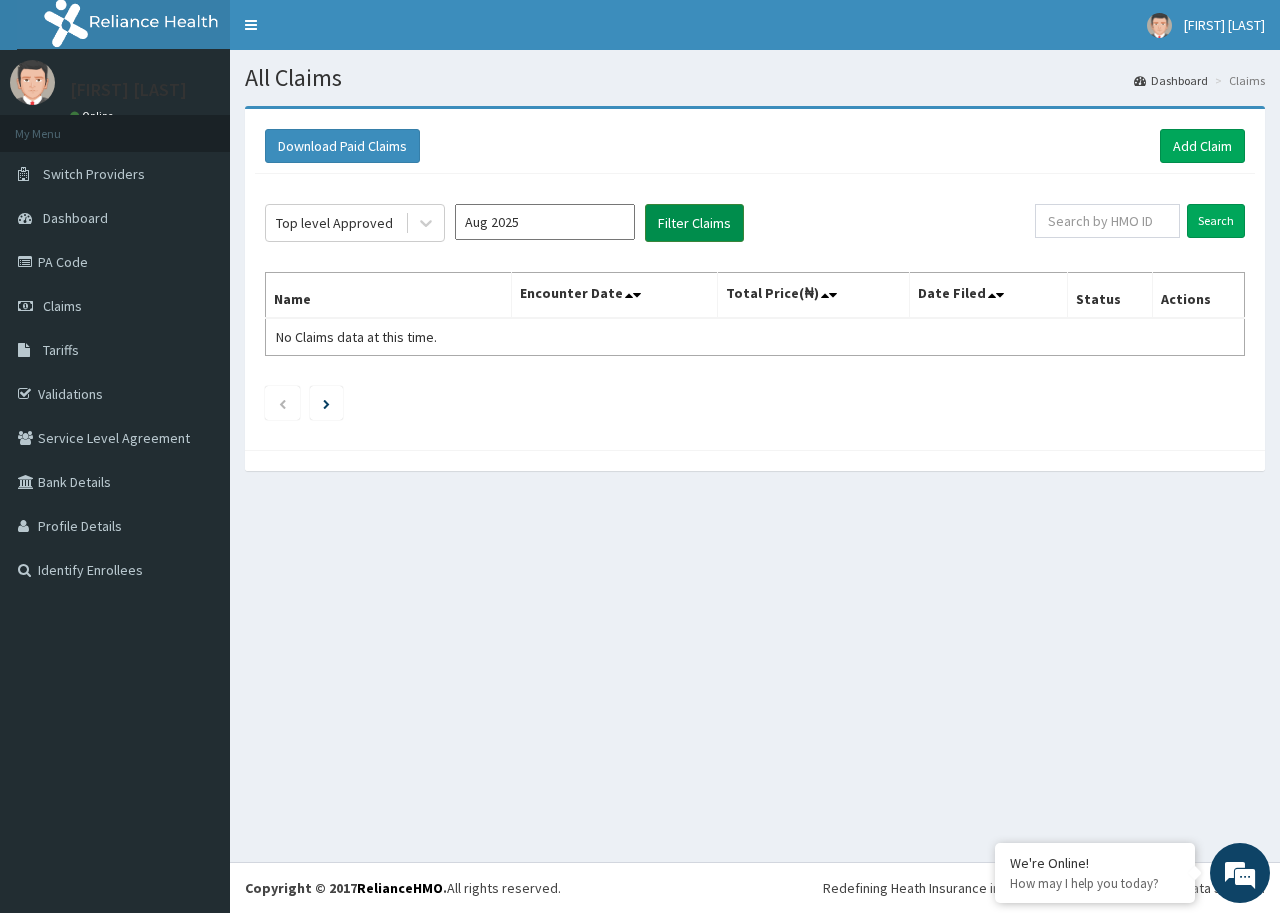 click on "Filter Claims" at bounding box center [694, 223] 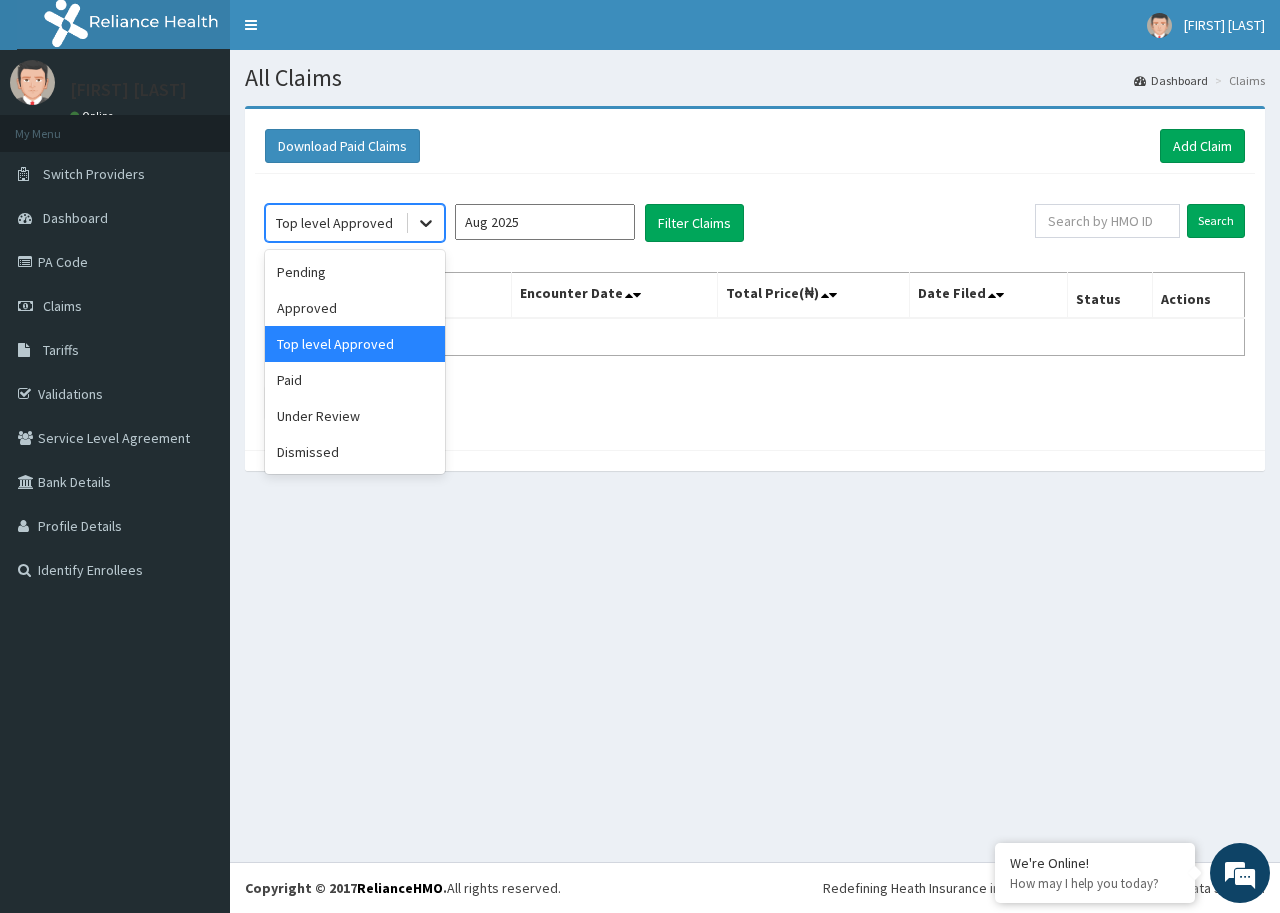 click at bounding box center (426, 223) 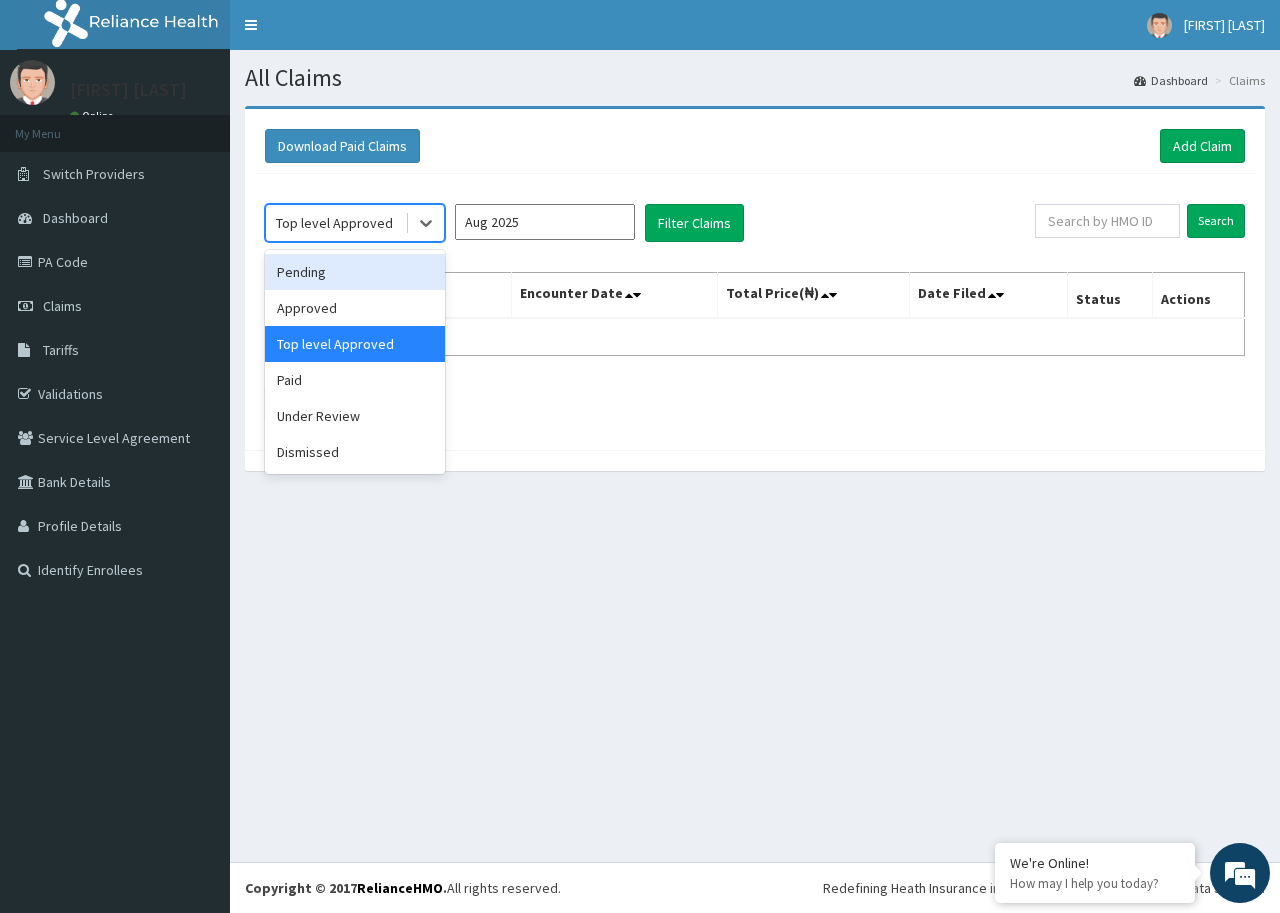 click on "Pending" at bounding box center (355, 272) 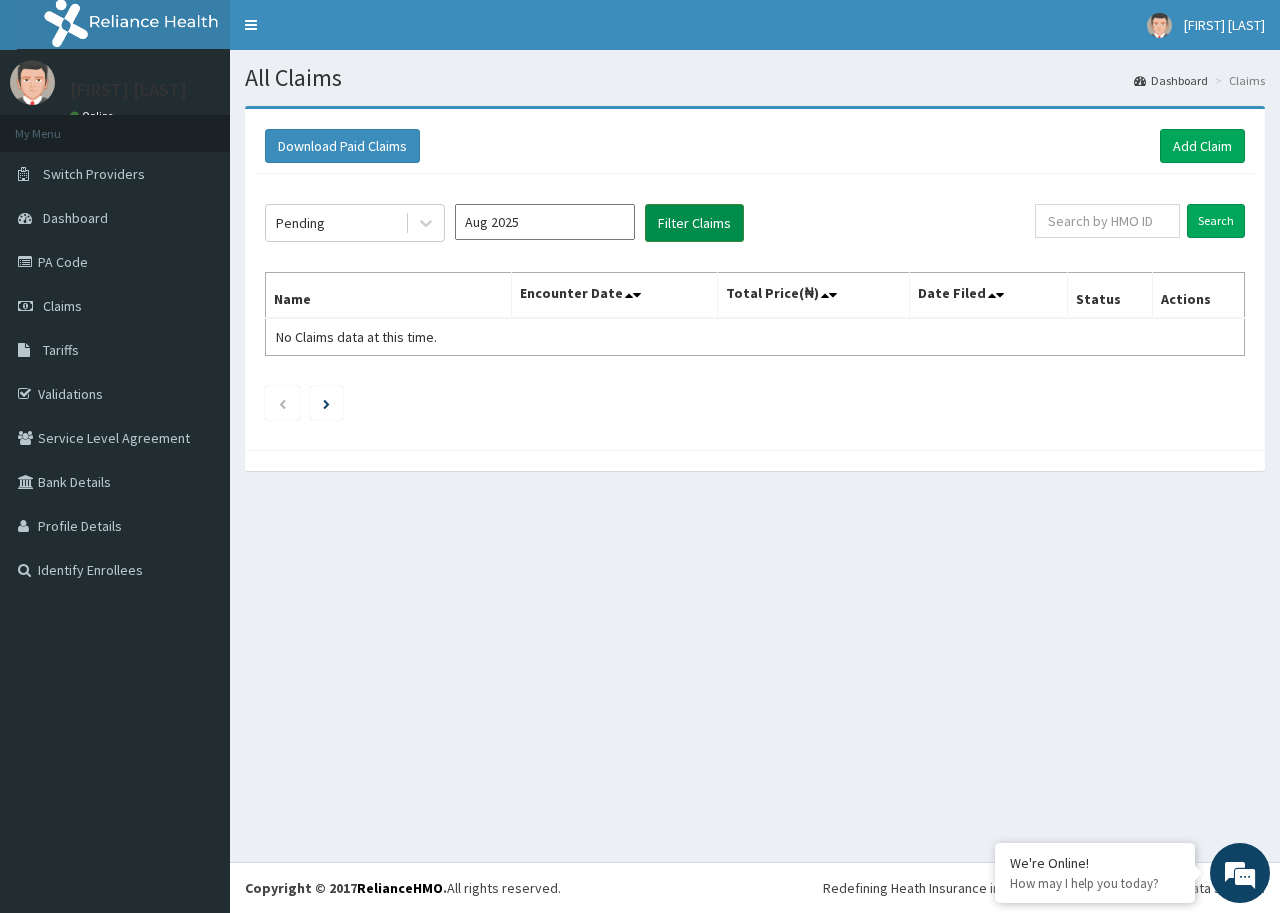 click on "Filter Claims" at bounding box center [694, 223] 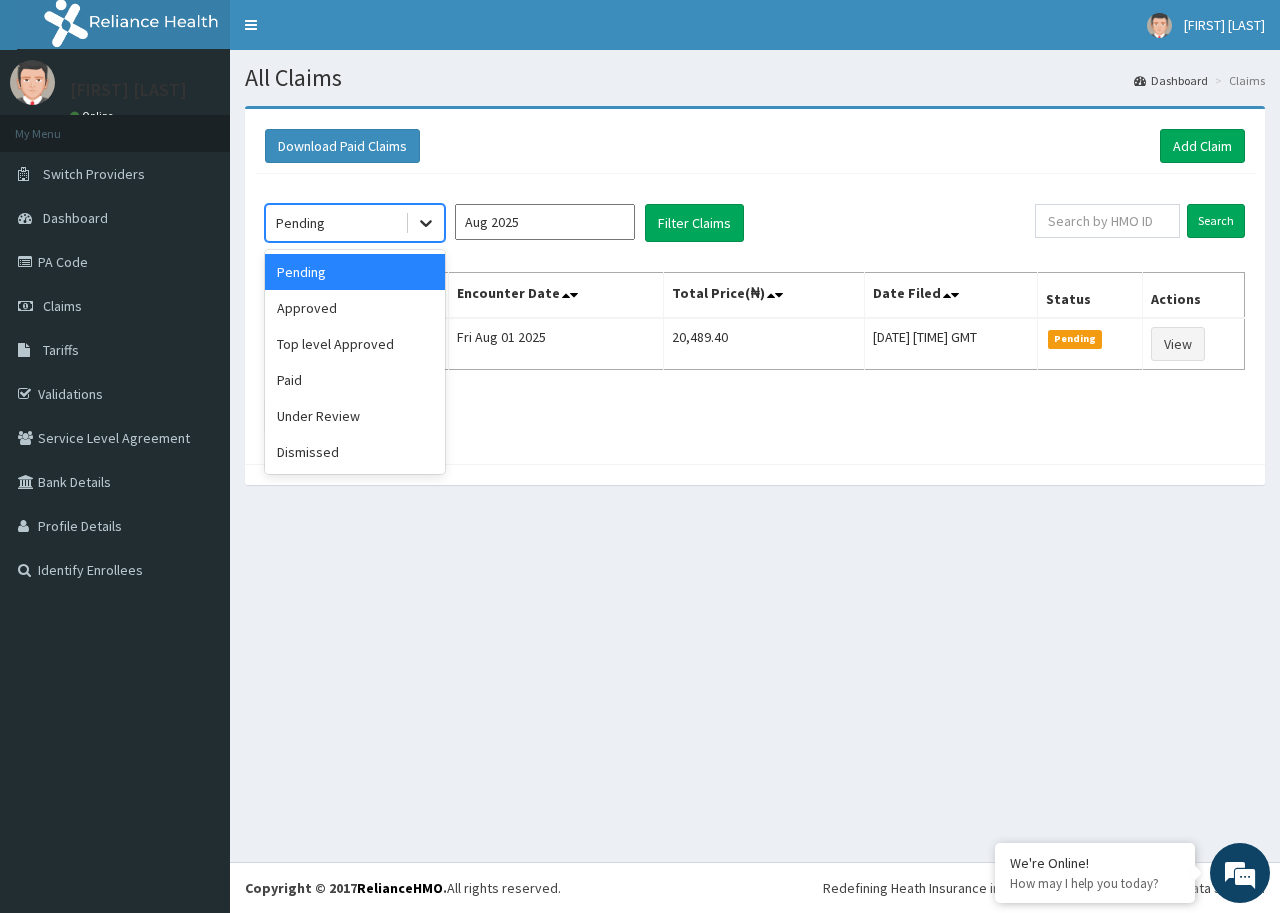click at bounding box center (426, 223) 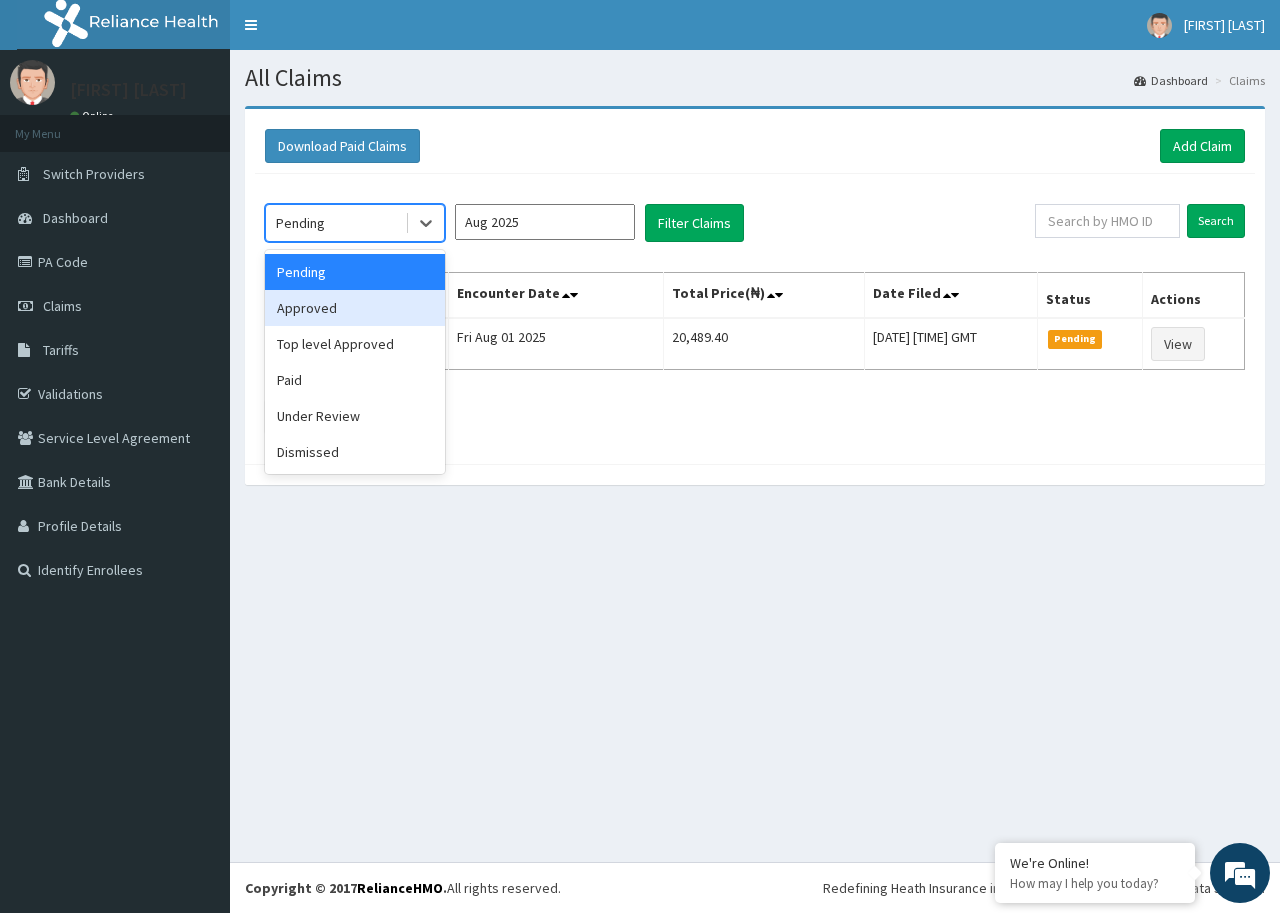 click on "Approved" at bounding box center (355, 308) 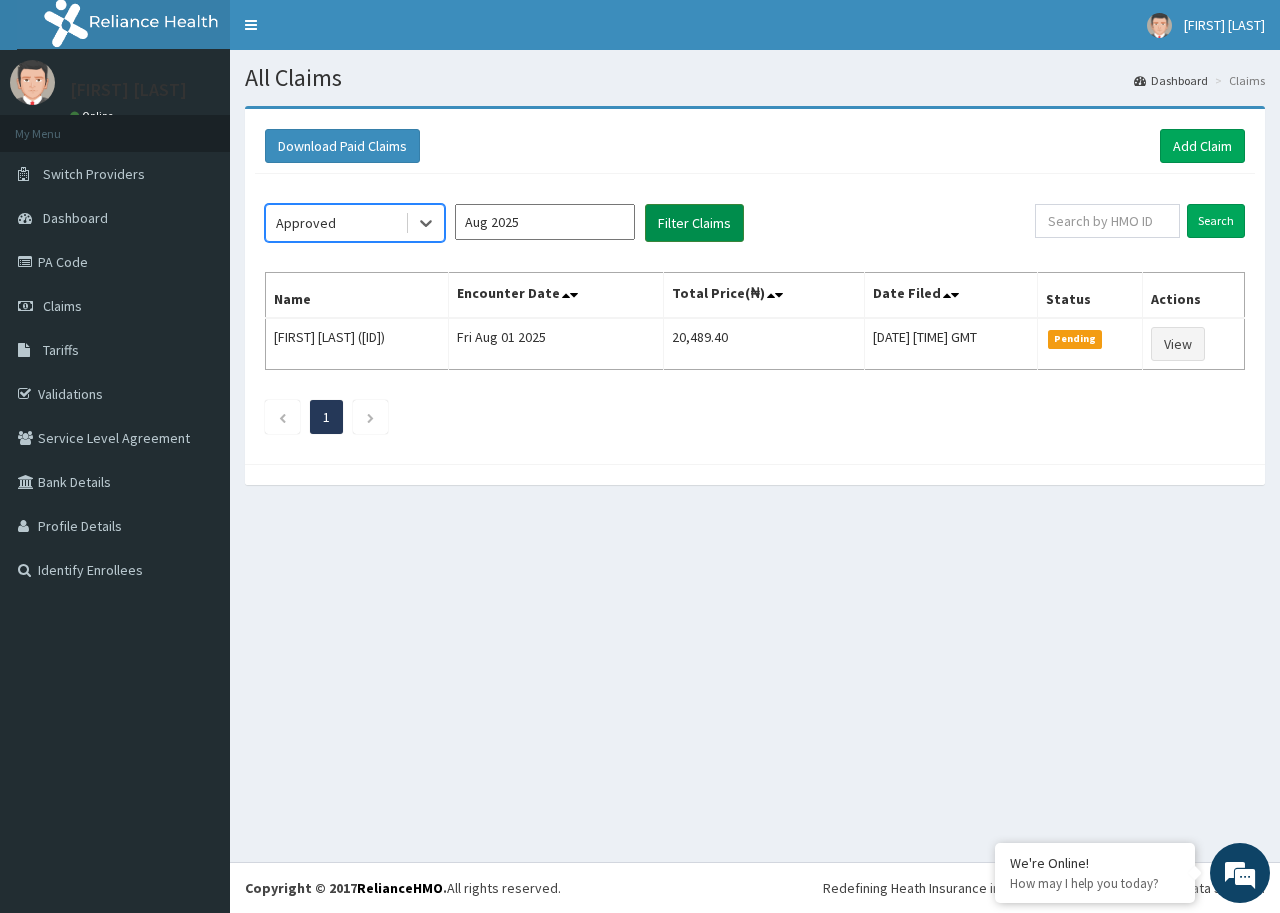 click on "Filter Claims" at bounding box center (694, 223) 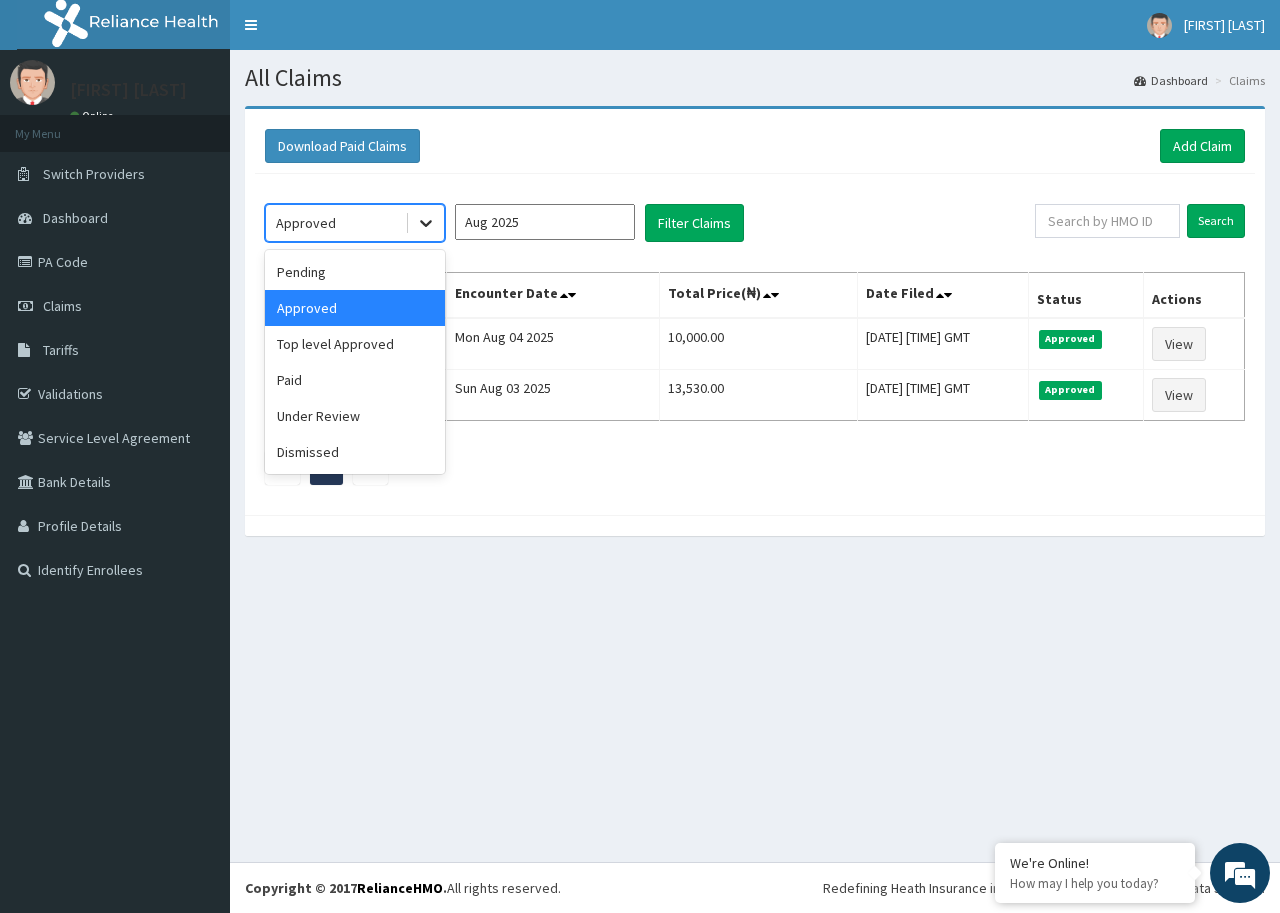 click 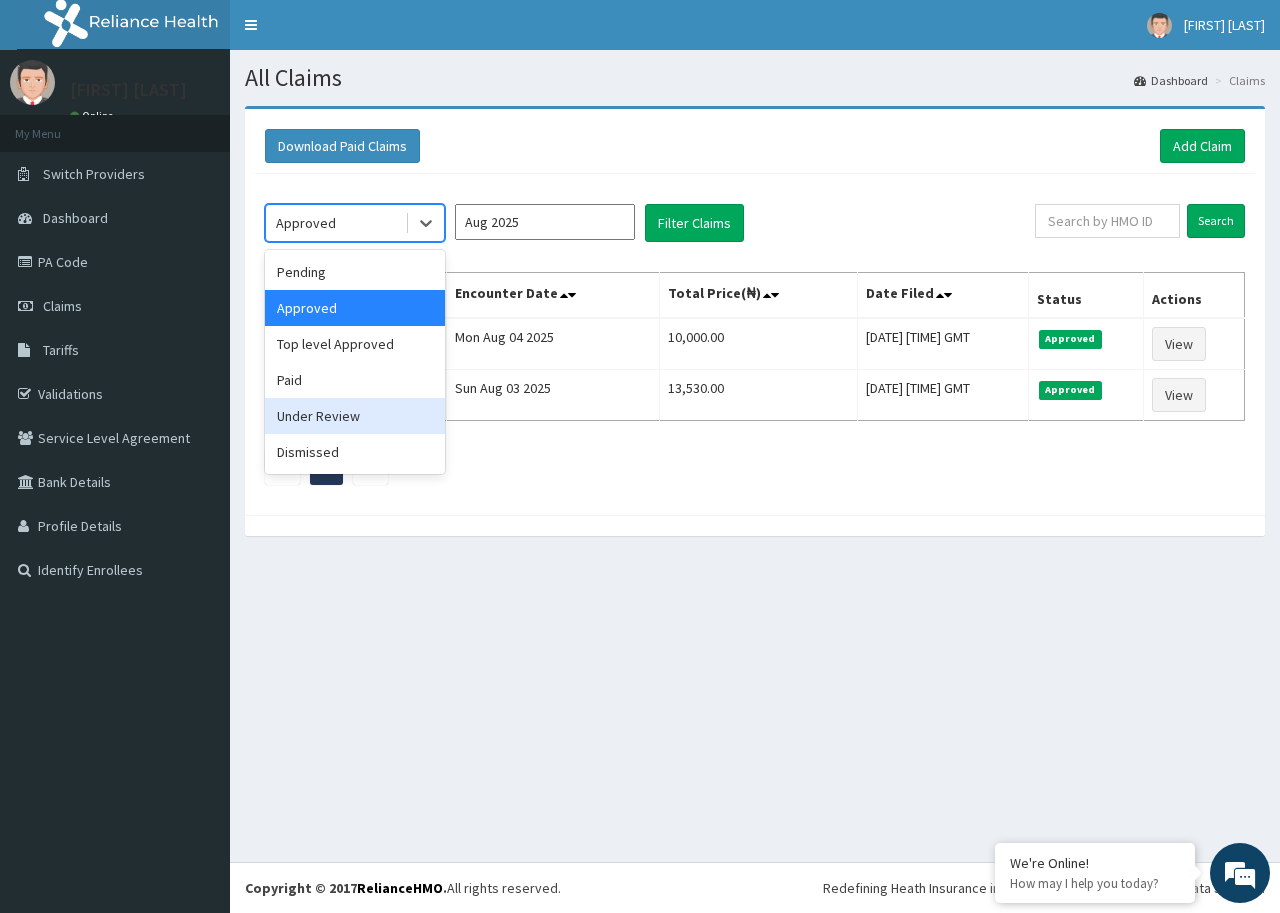 click on "Under Review" at bounding box center [355, 416] 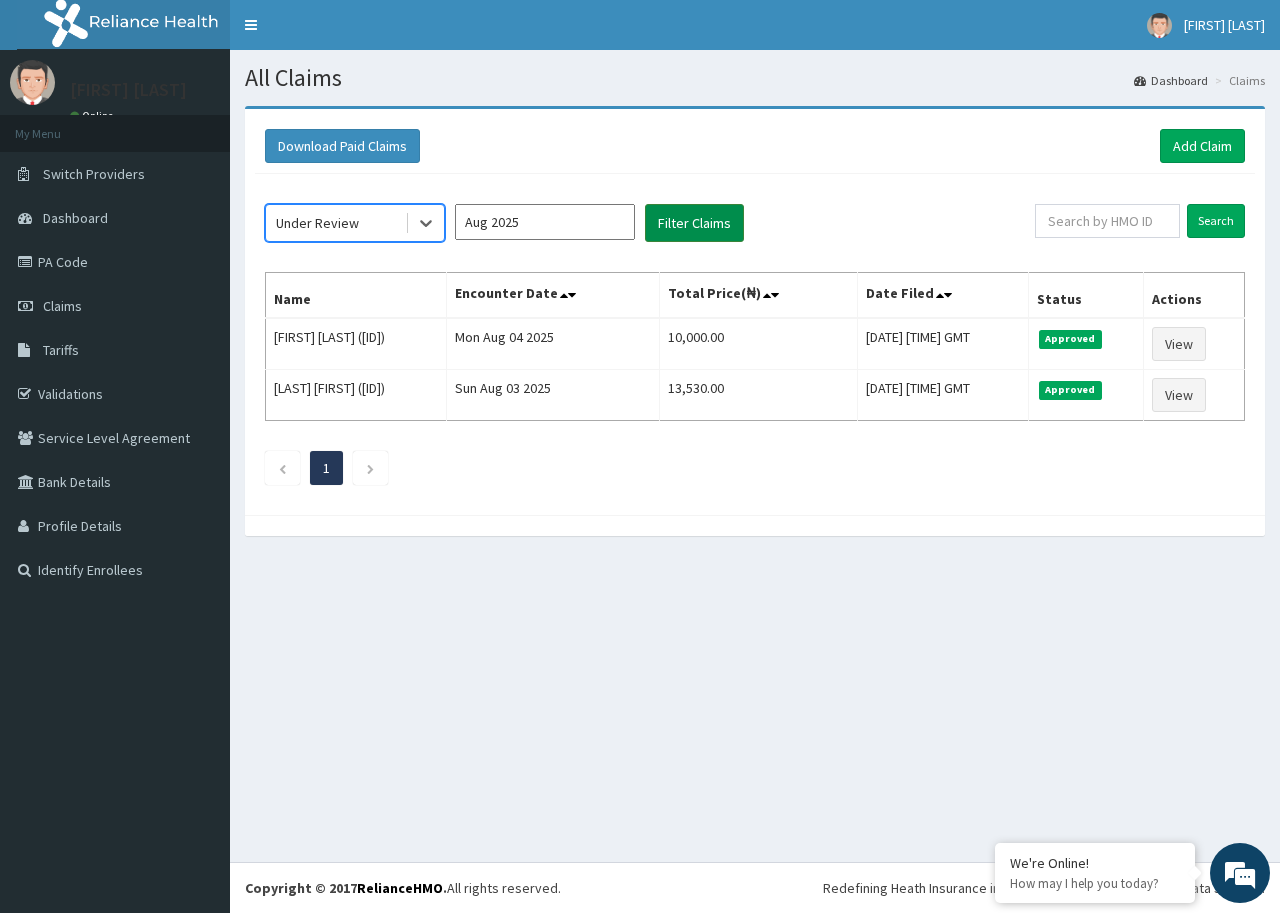 click on "Filter Claims" at bounding box center [694, 223] 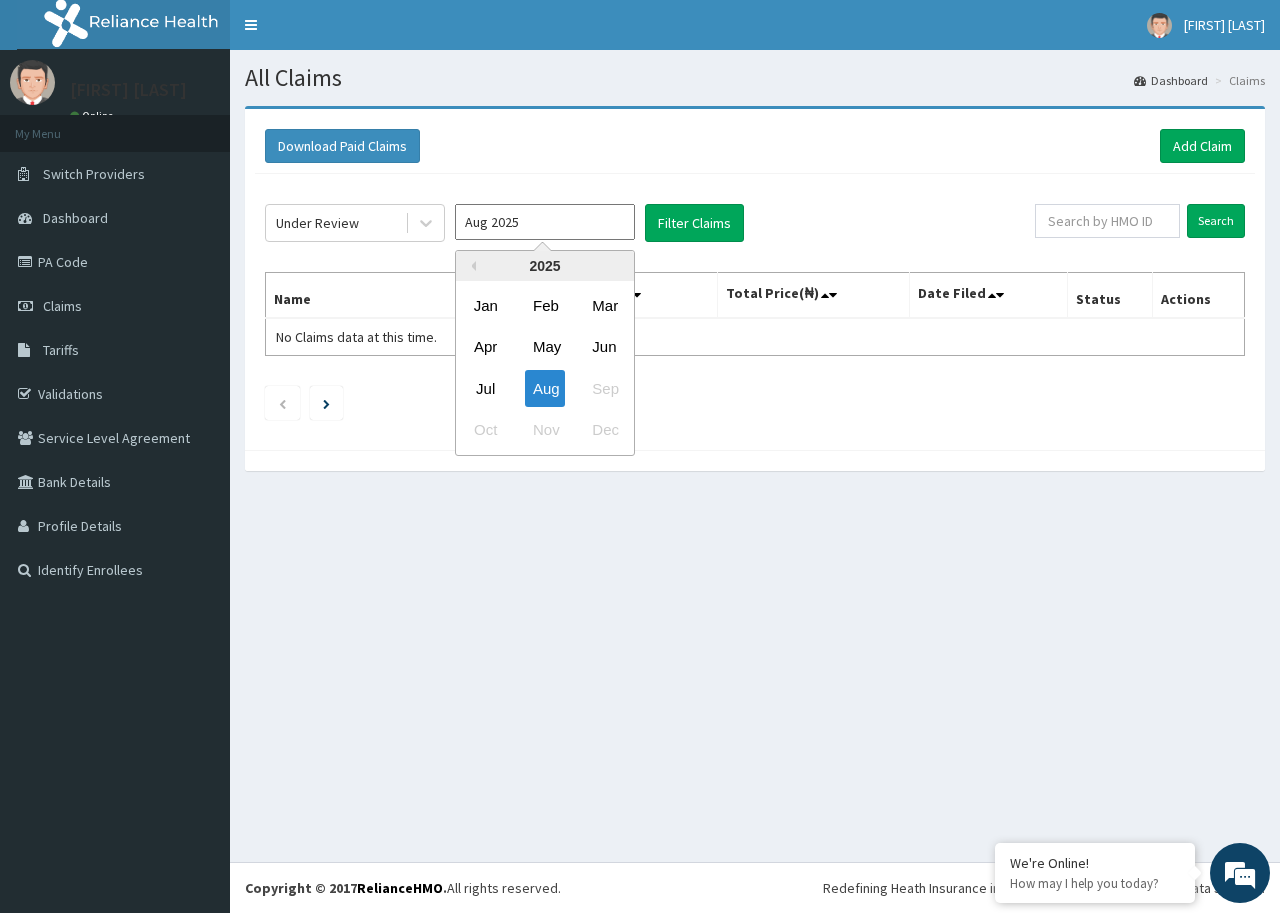 click on "Aug 2025" at bounding box center (545, 222) 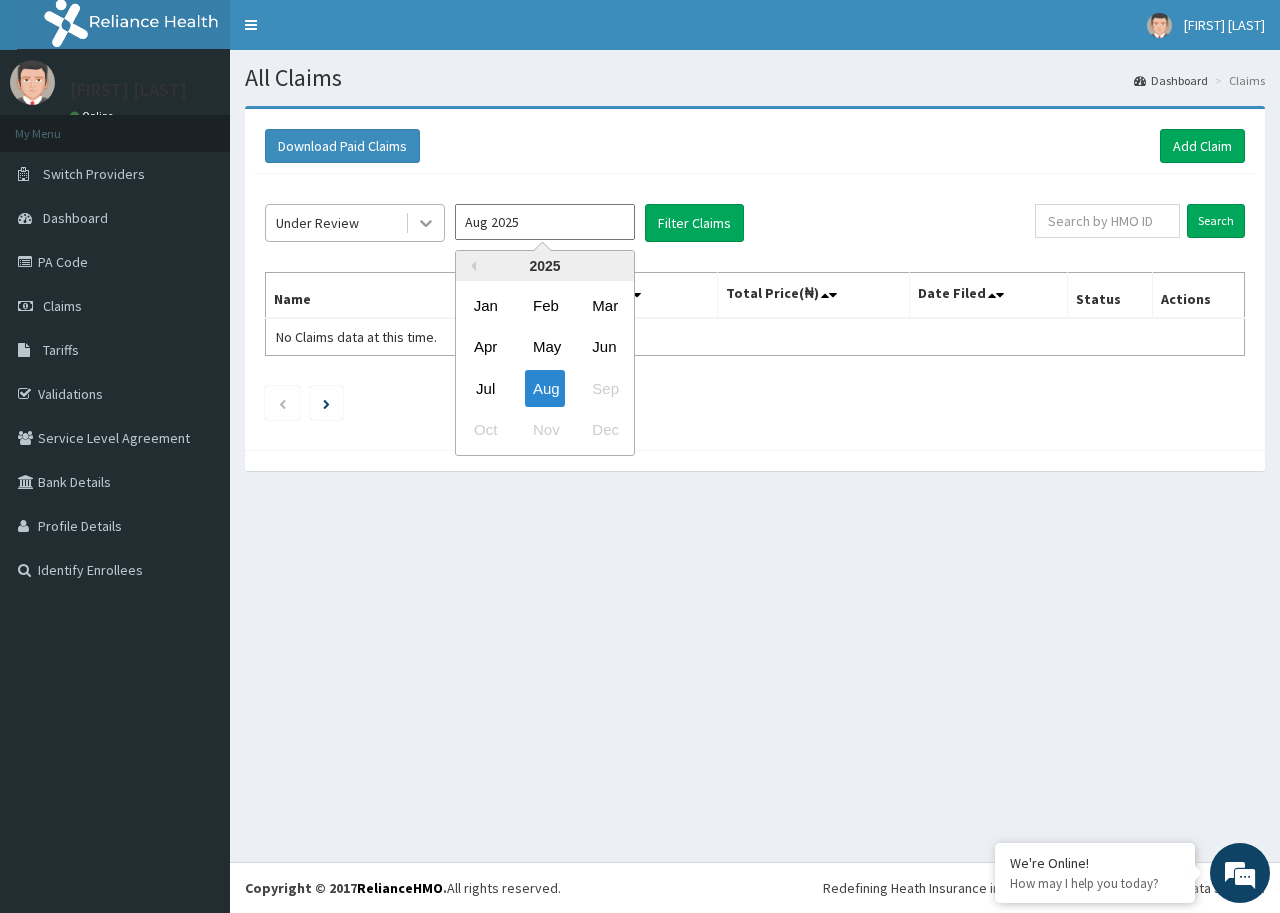 click 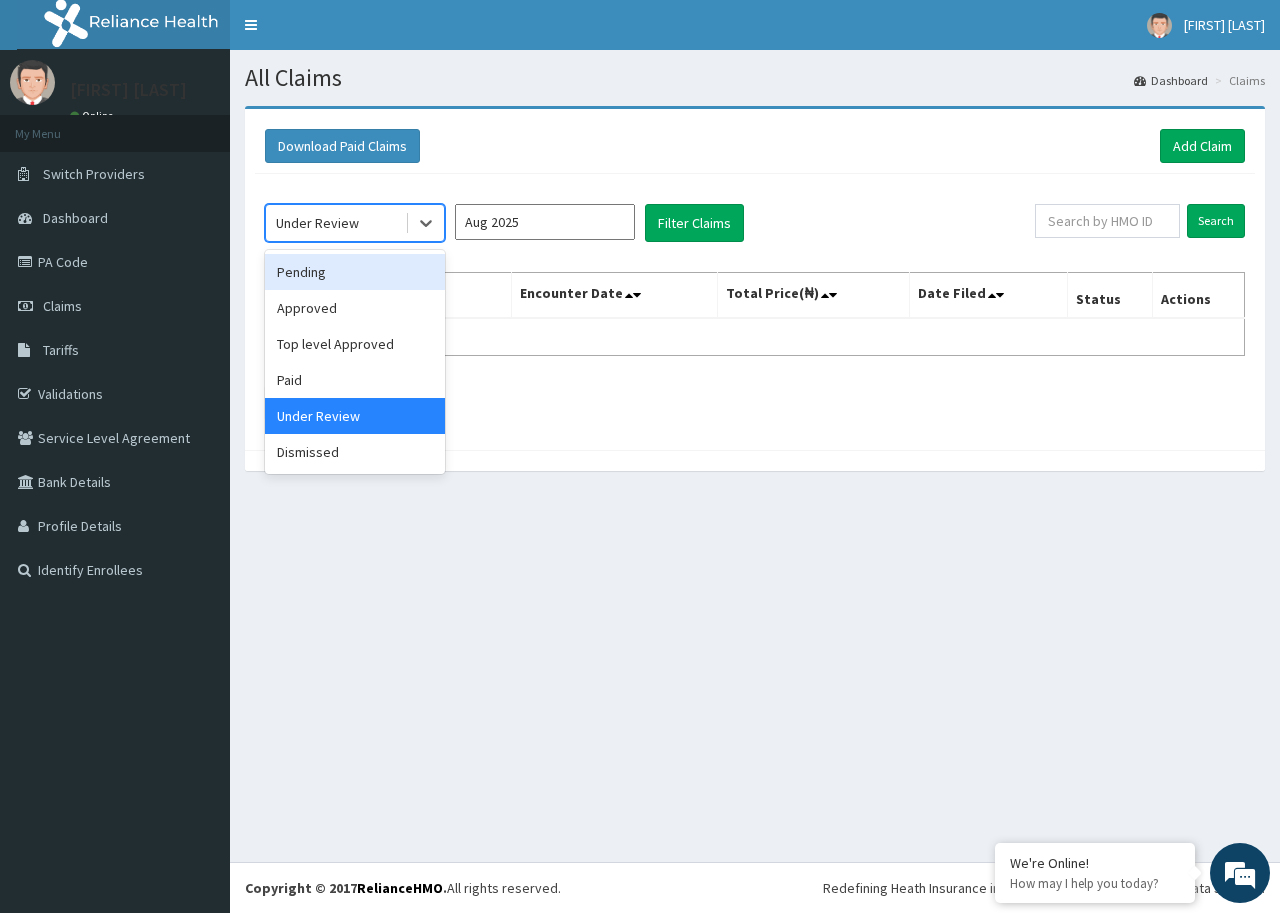 click on "Pending" at bounding box center [355, 272] 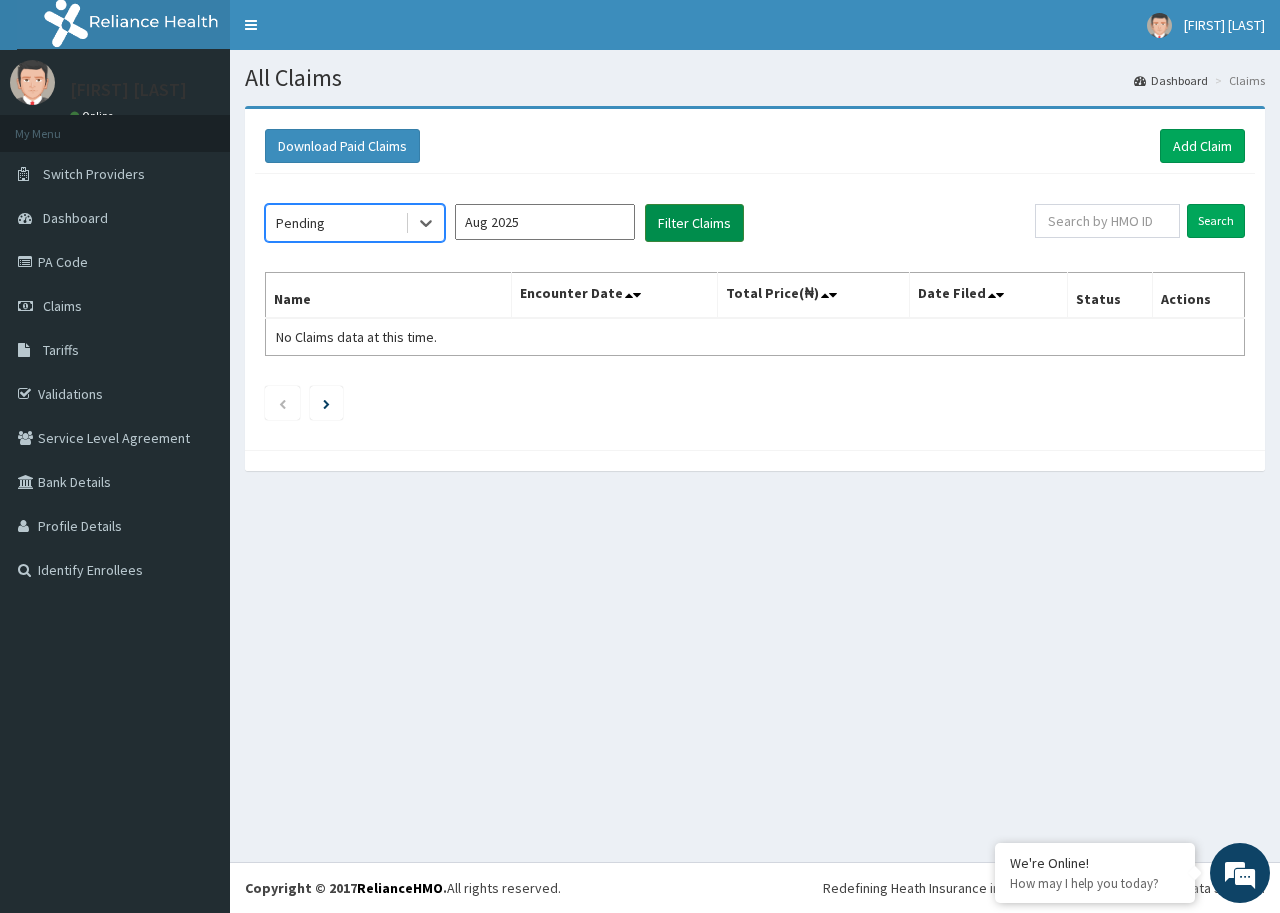 click on "Filter Claims" at bounding box center (694, 223) 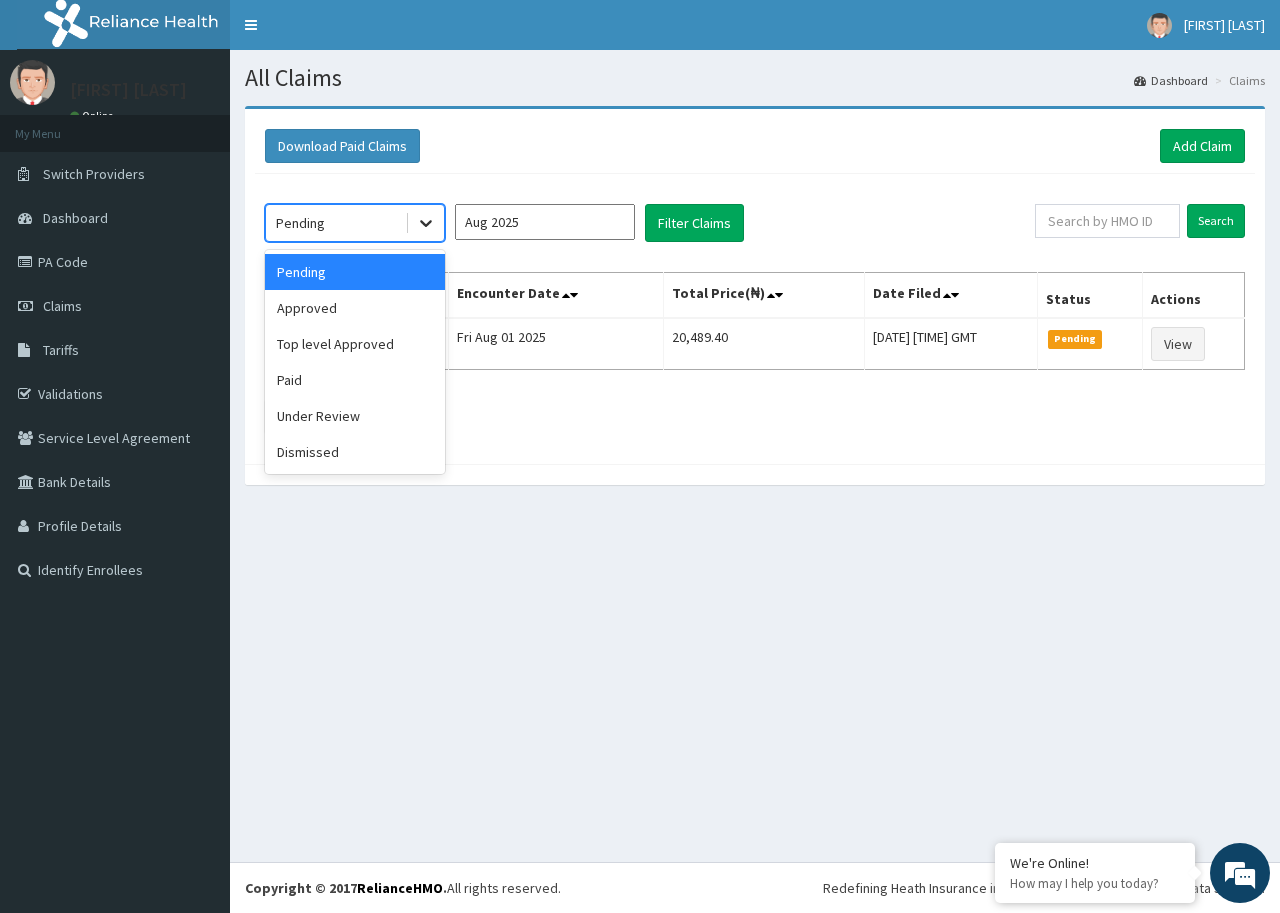 click 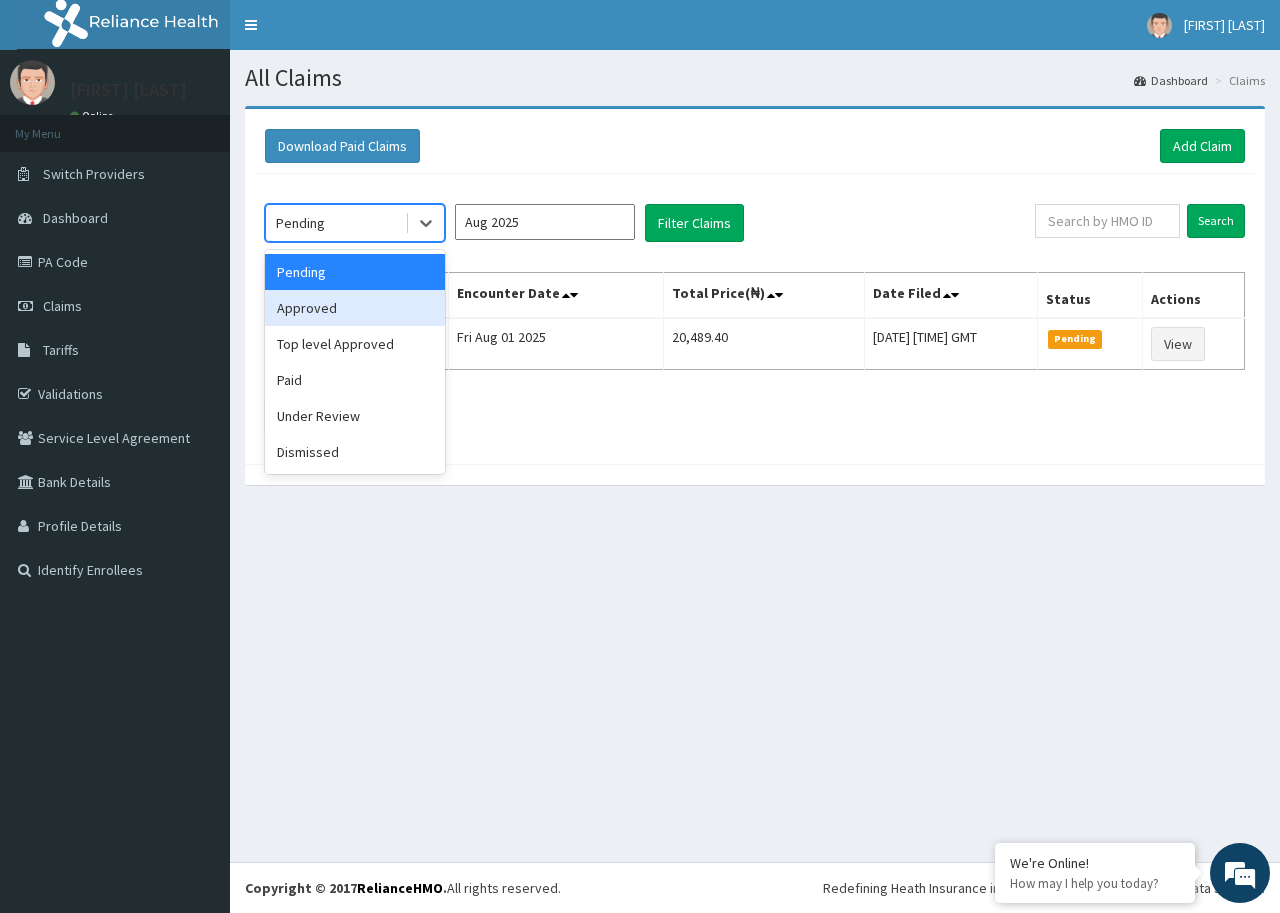 click on "Approved" at bounding box center [355, 308] 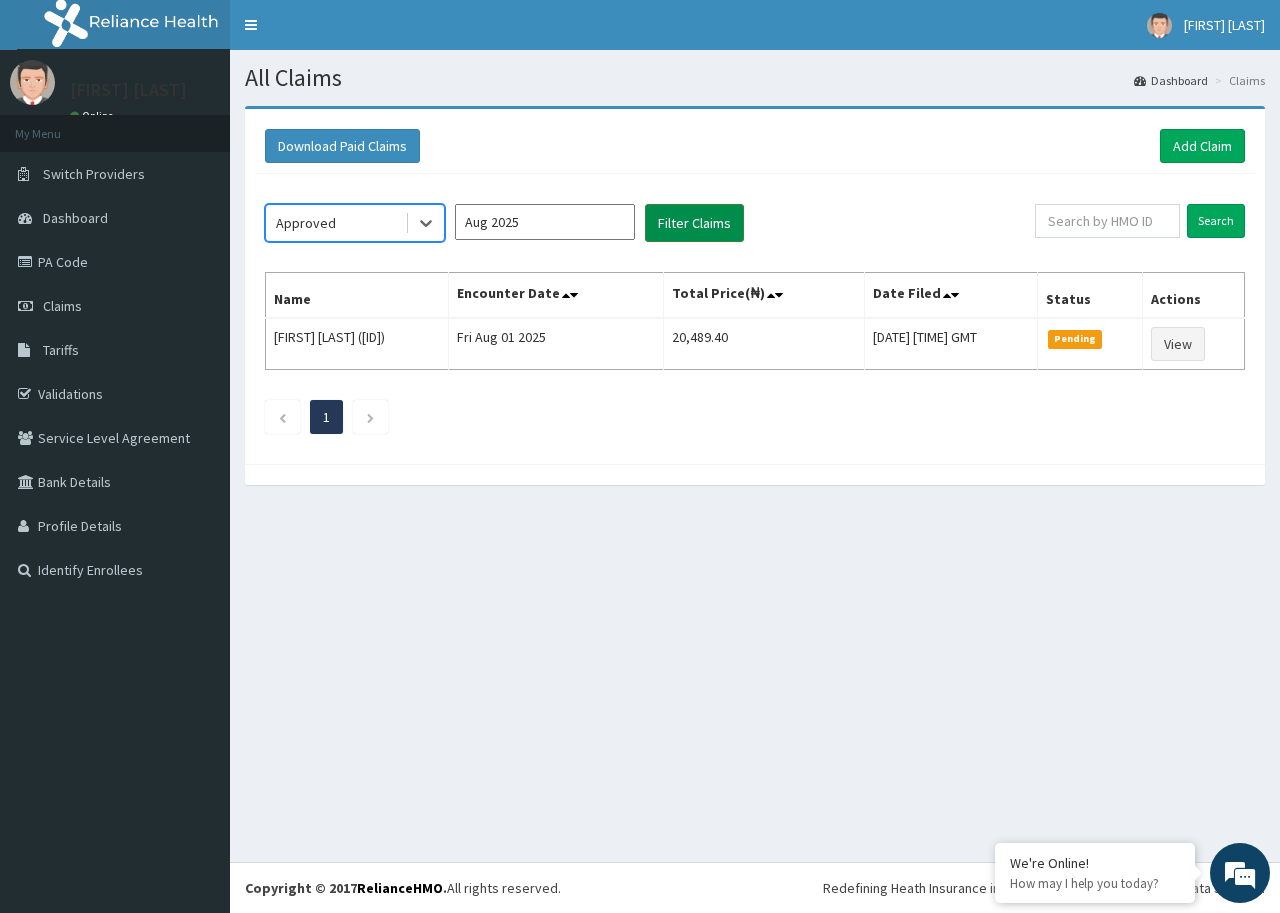 click on "Filter Claims" at bounding box center [694, 223] 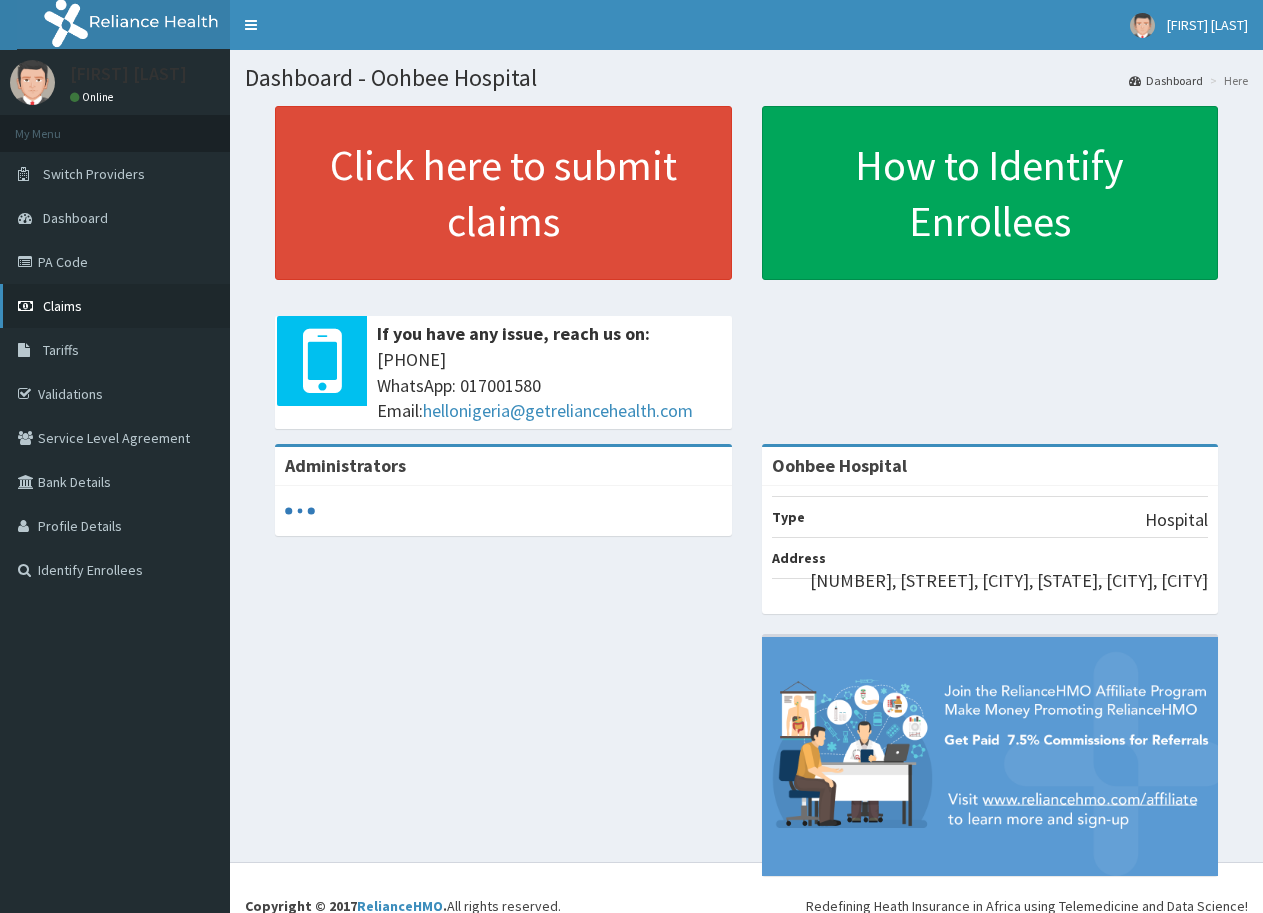 scroll, scrollTop: 0, scrollLeft: 0, axis: both 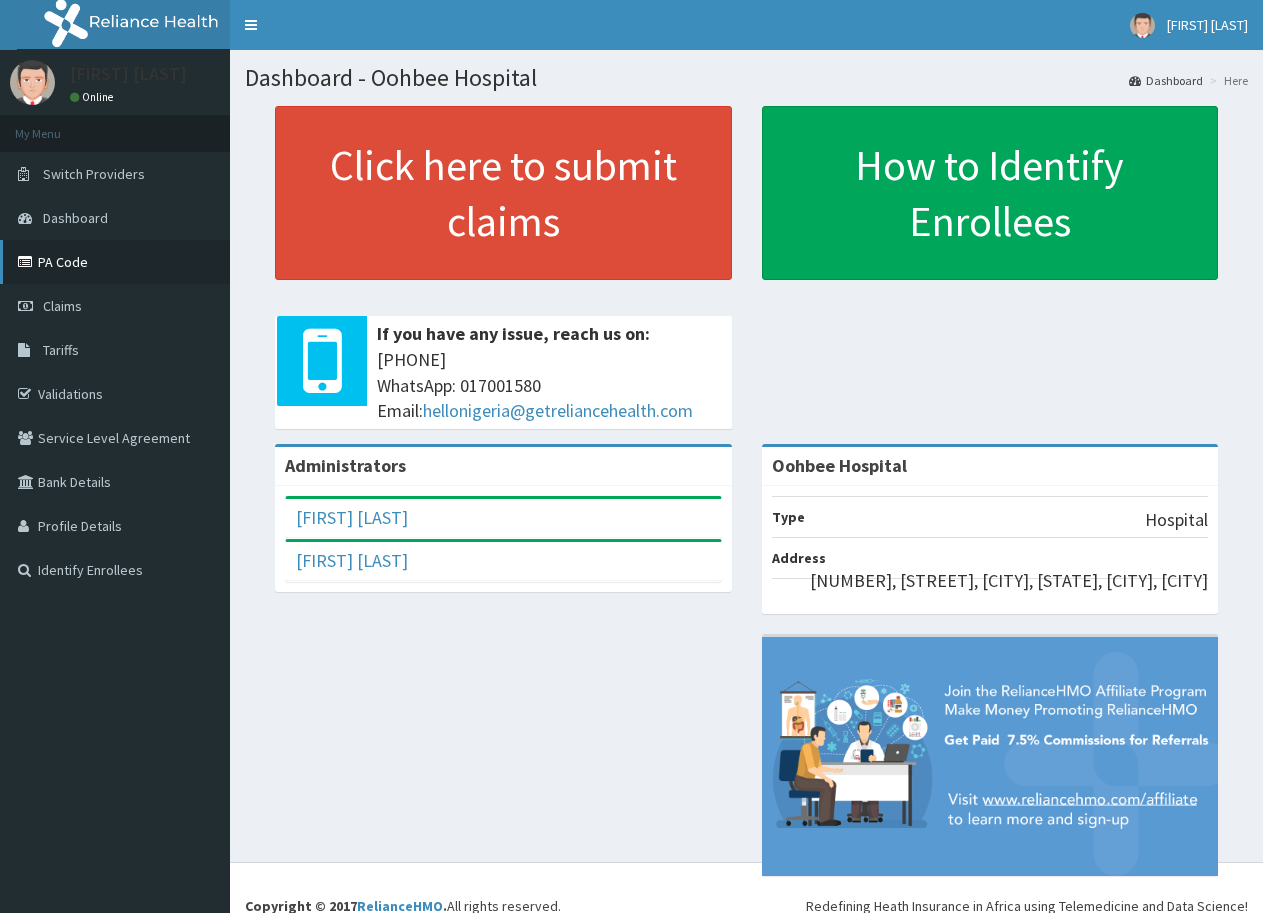 click on "PA Code" at bounding box center [115, 262] 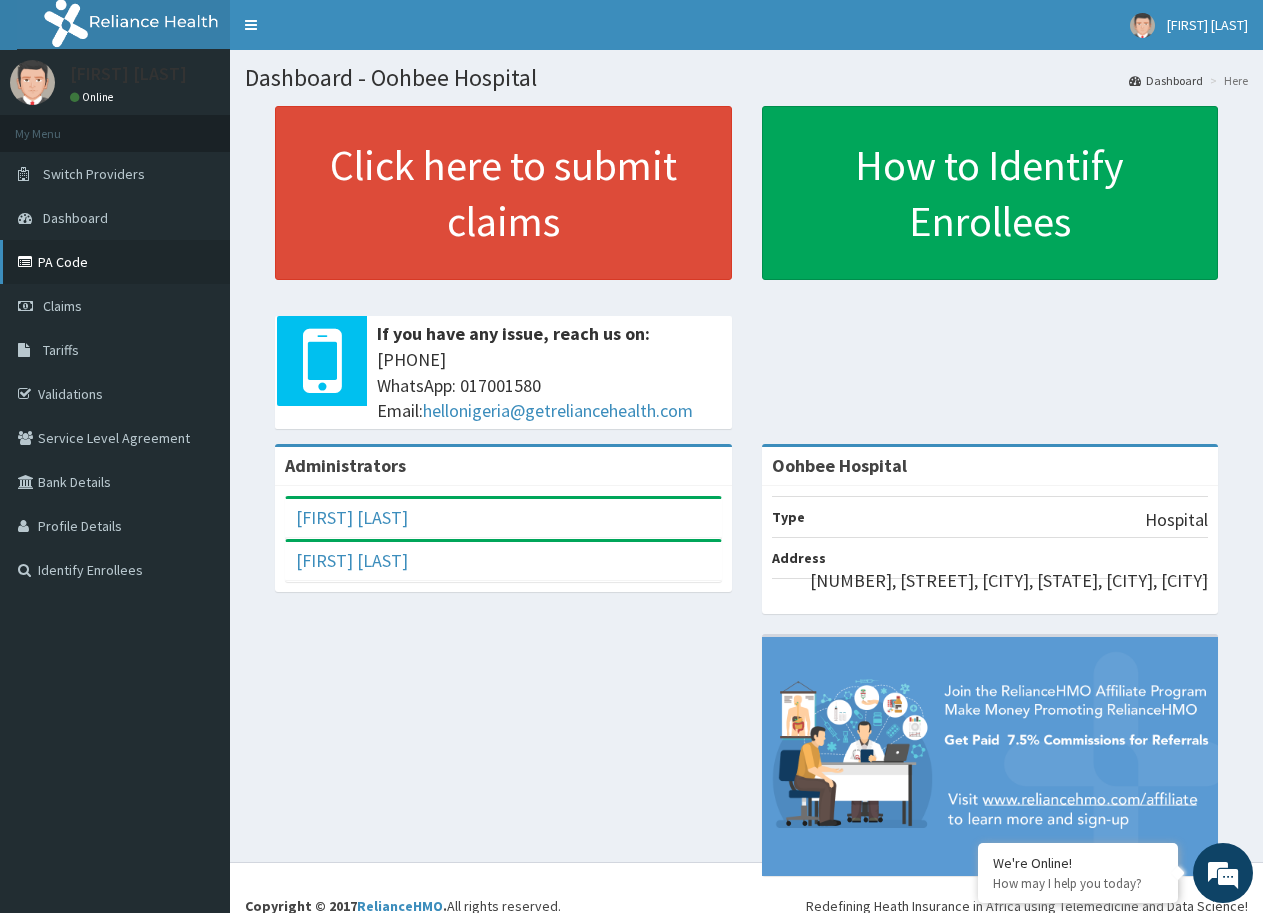 scroll, scrollTop: 0, scrollLeft: 0, axis: both 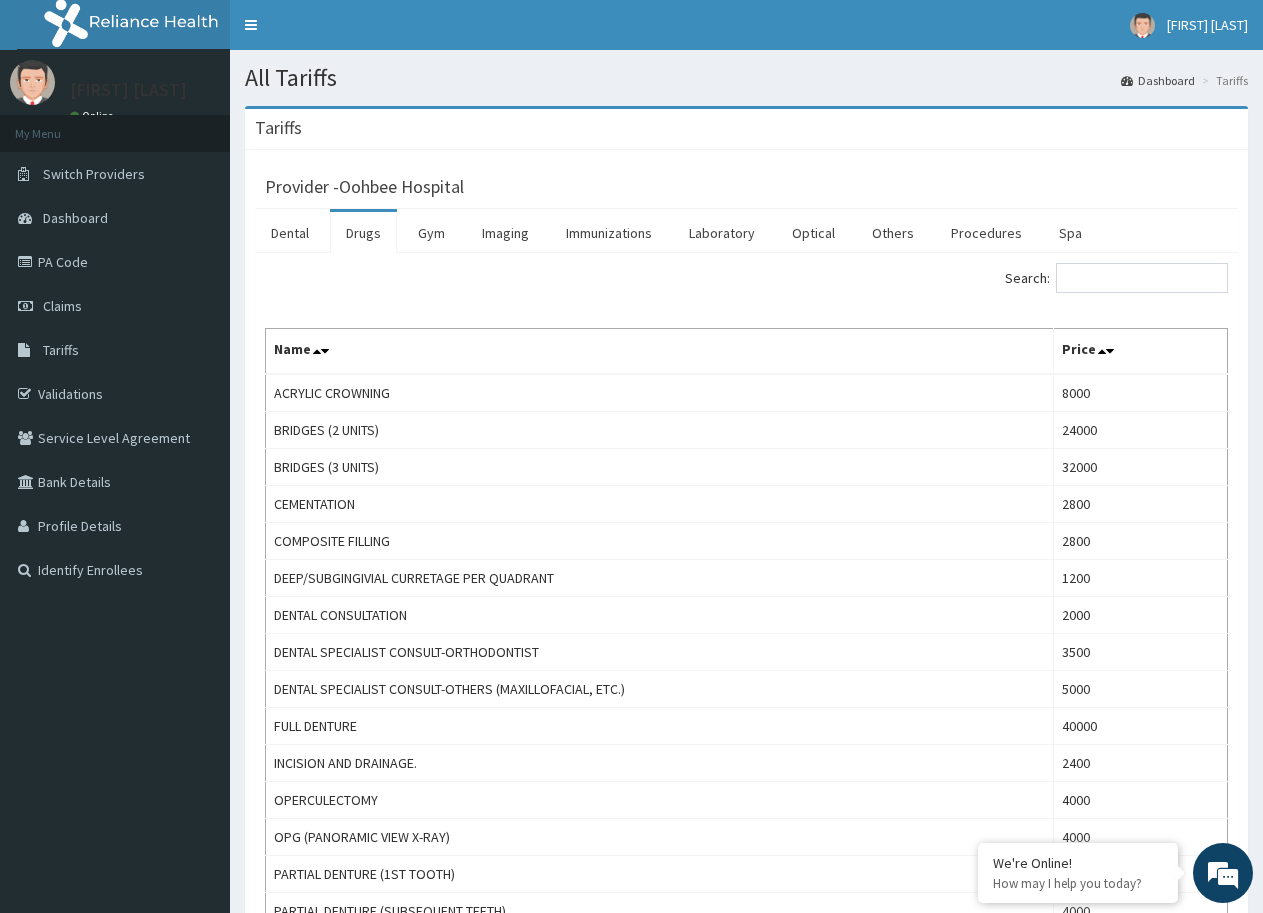 click on "Search:" at bounding box center [1142, 278] 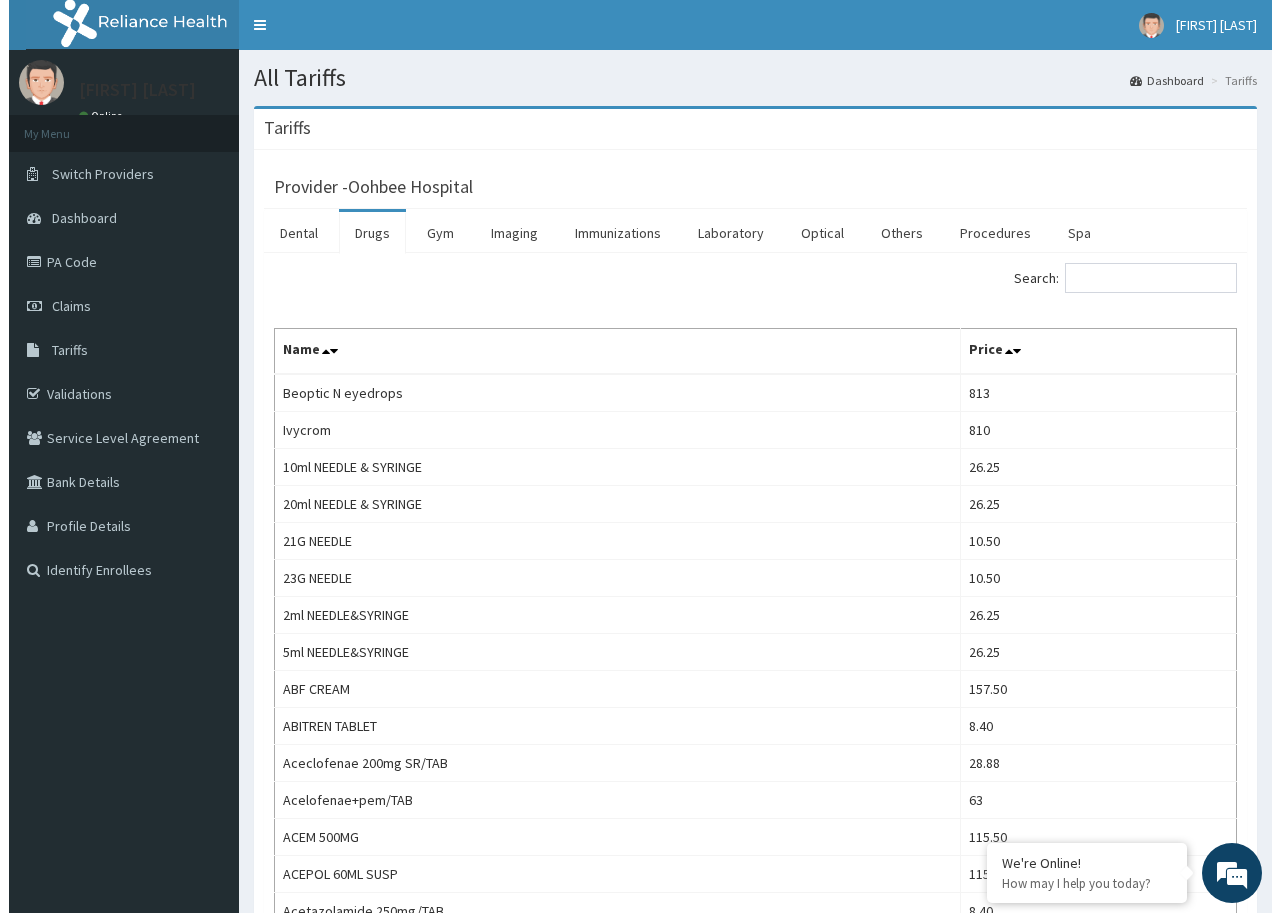scroll, scrollTop: 0, scrollLeft: 0, axis: both 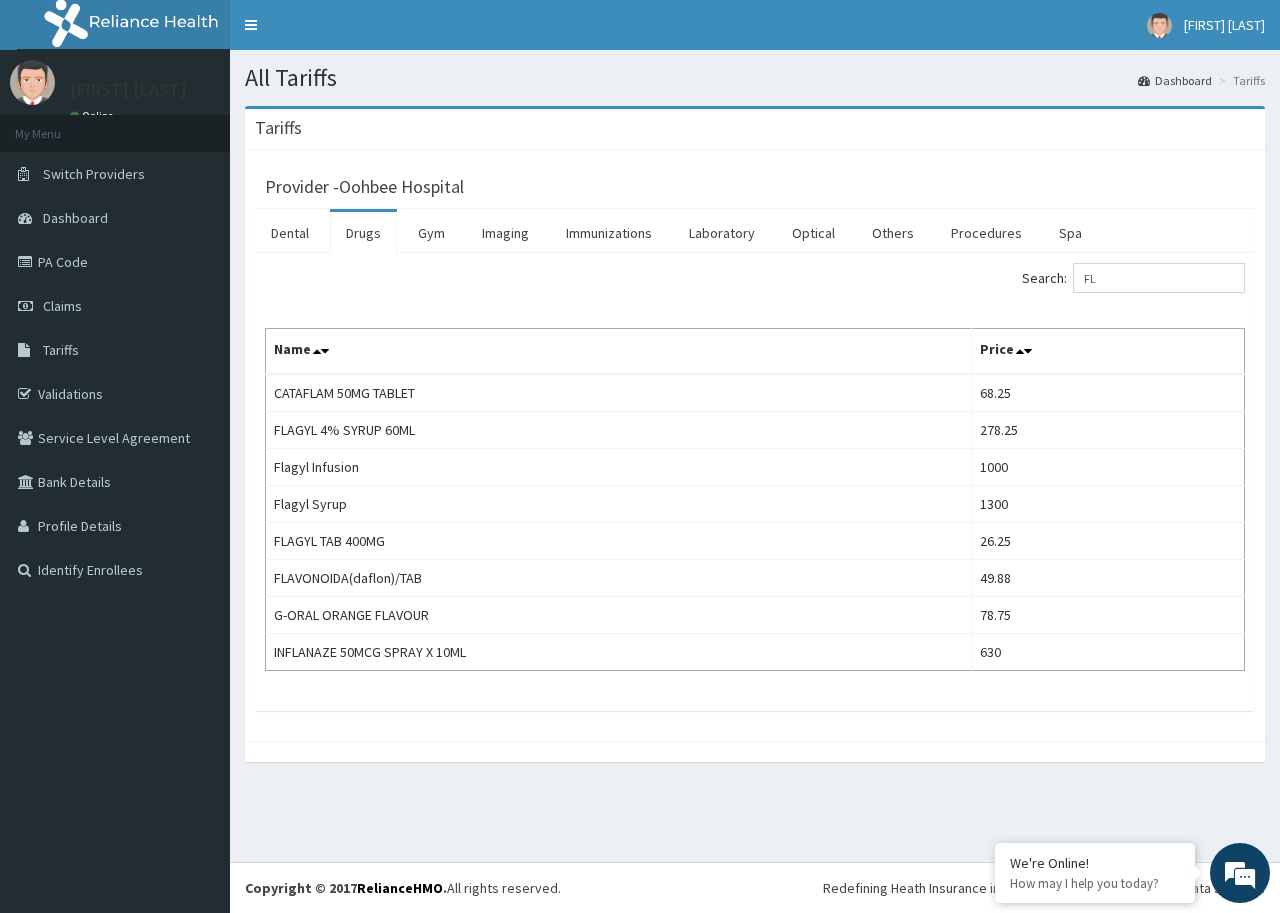 type on "F" 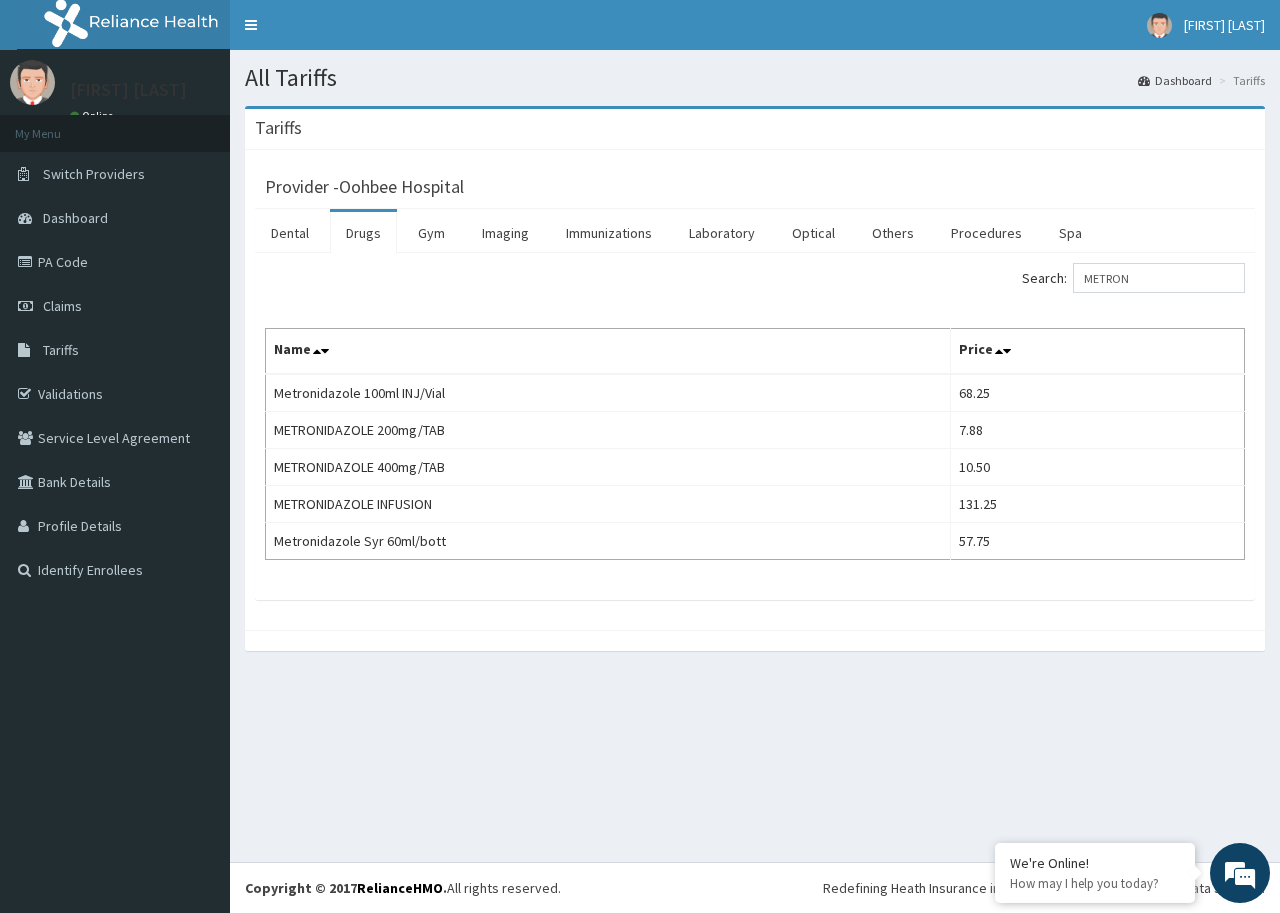 type on "METRON" 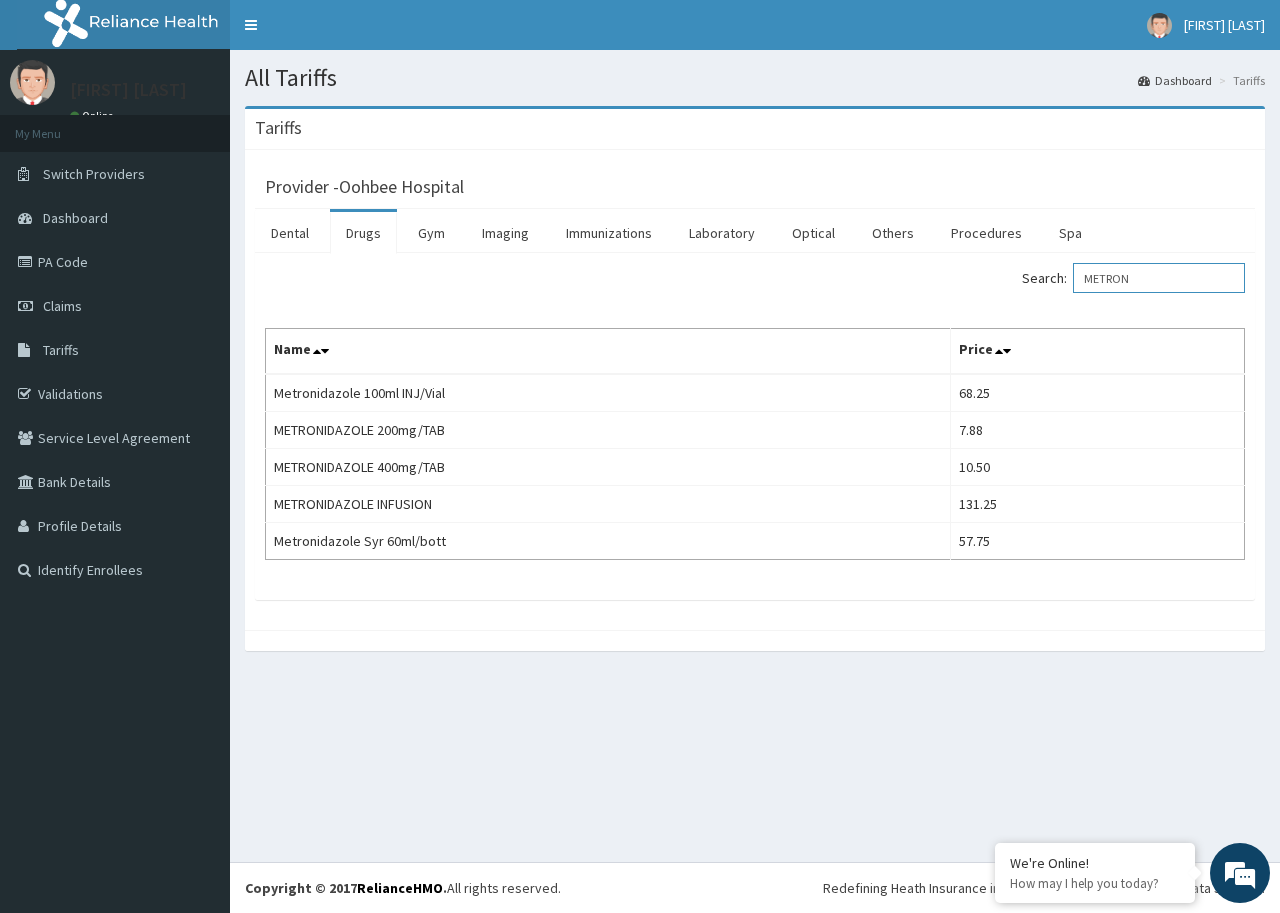 drag, startPoint x: 1149, startPoint y: 278, endPoint x: 1083, endPoint y: 289, distance: 66.910385 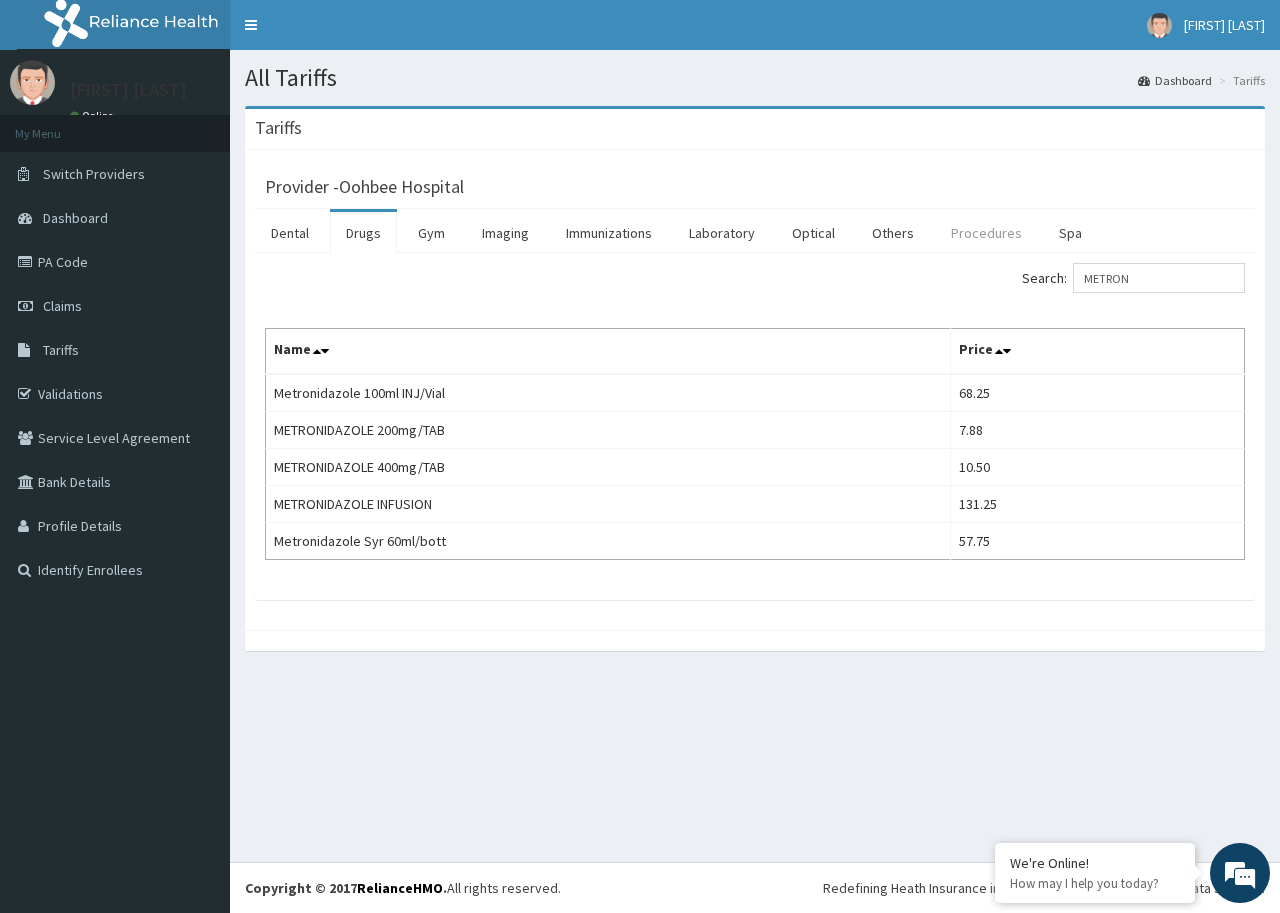 click on "Procedures" at bounding box center (986, 233) 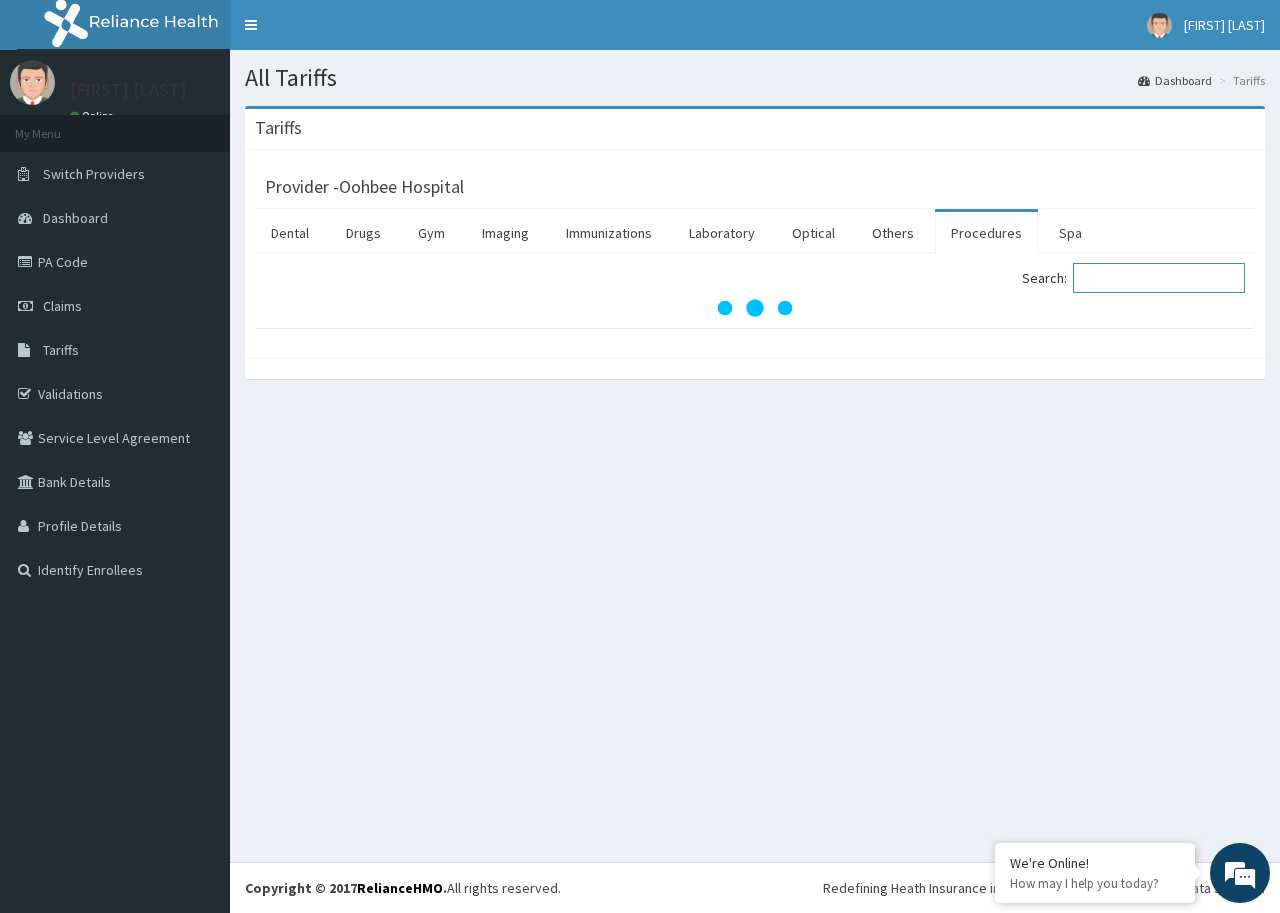 click on "Search:" at bounding box center (1159, 278) 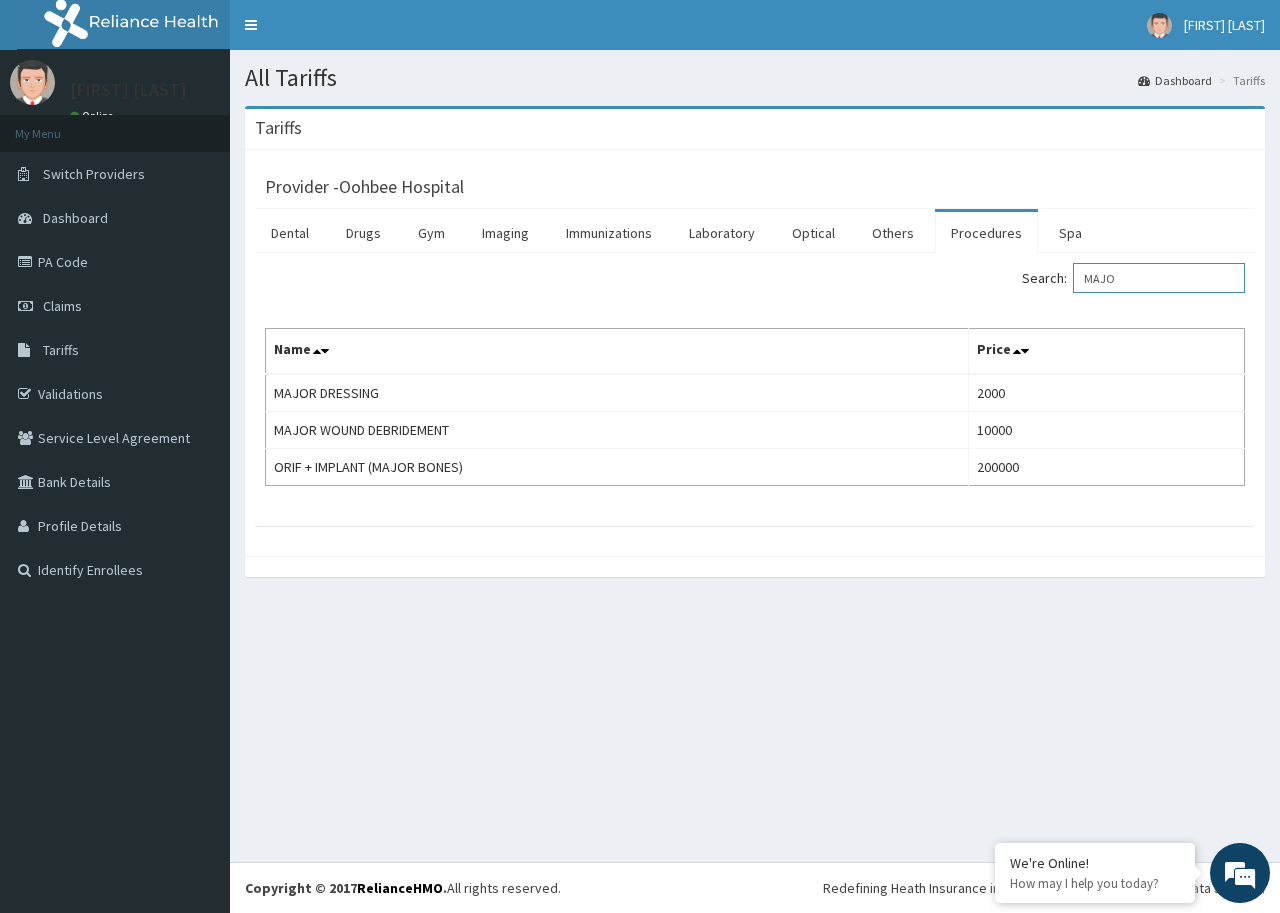 drag, startPoint x: 1139, startPoint y: 281, endPoint x: 1078, endPoint y: 288, distance: 61.400326 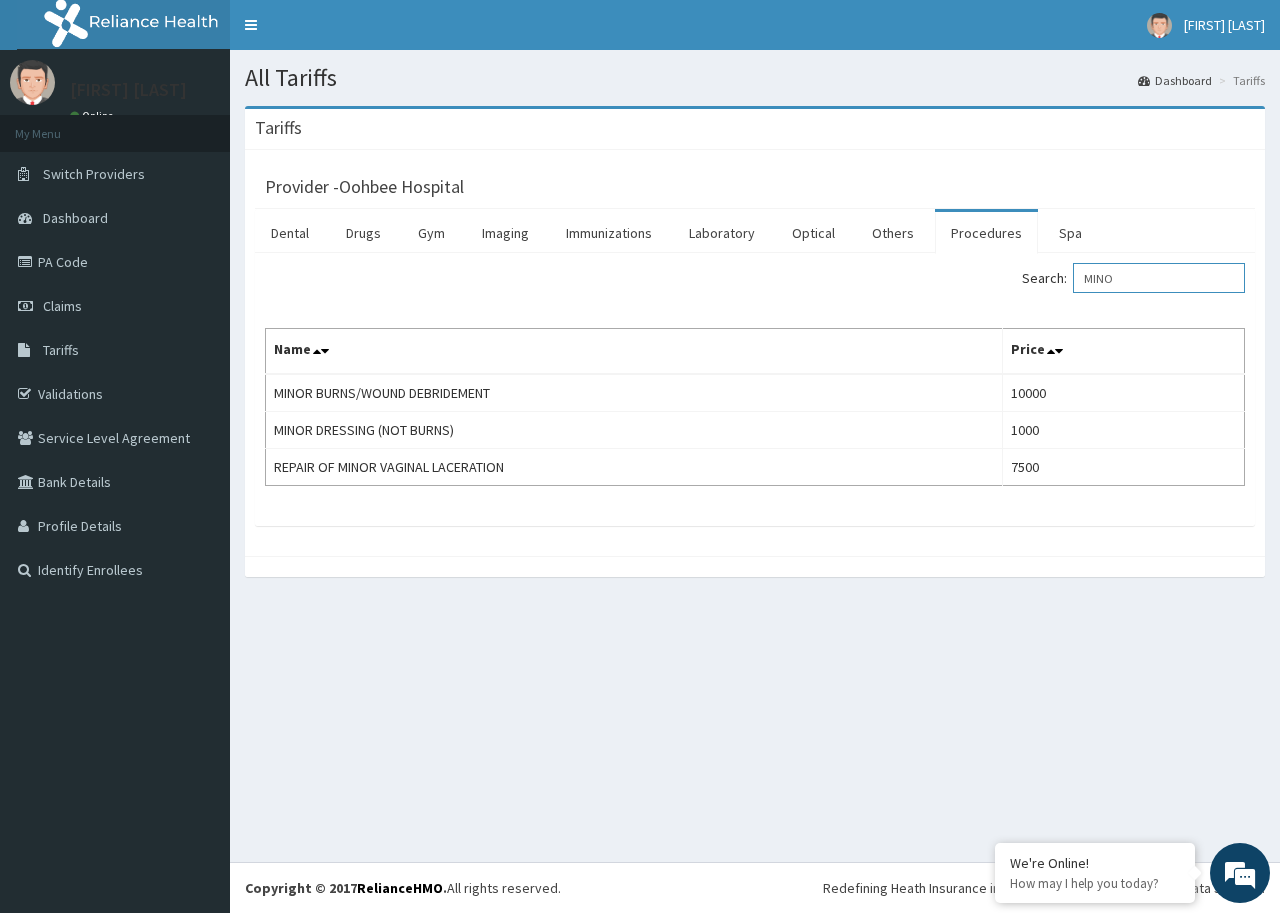 type on "MINO" 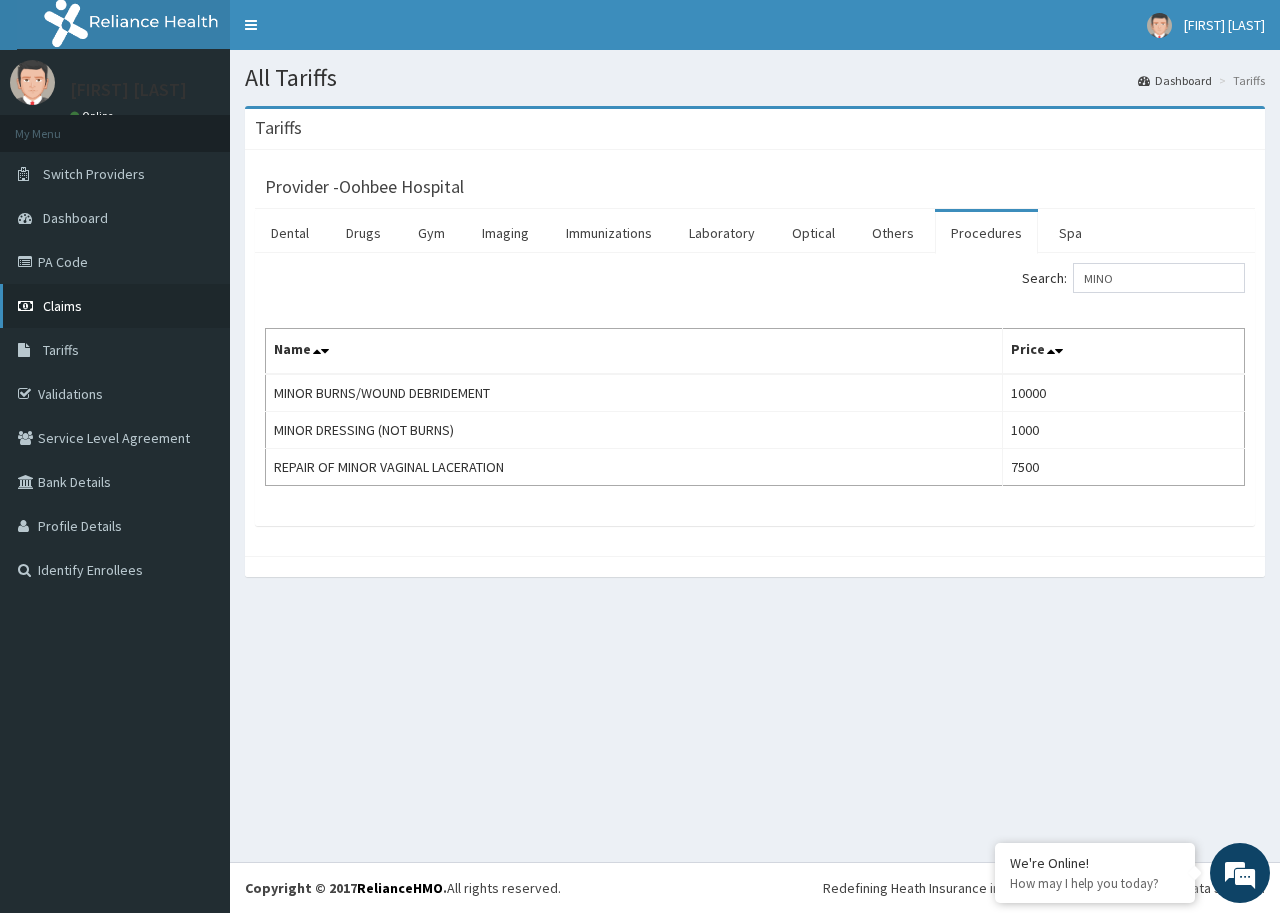 click on "Claims" at bounding box center [115, 306] 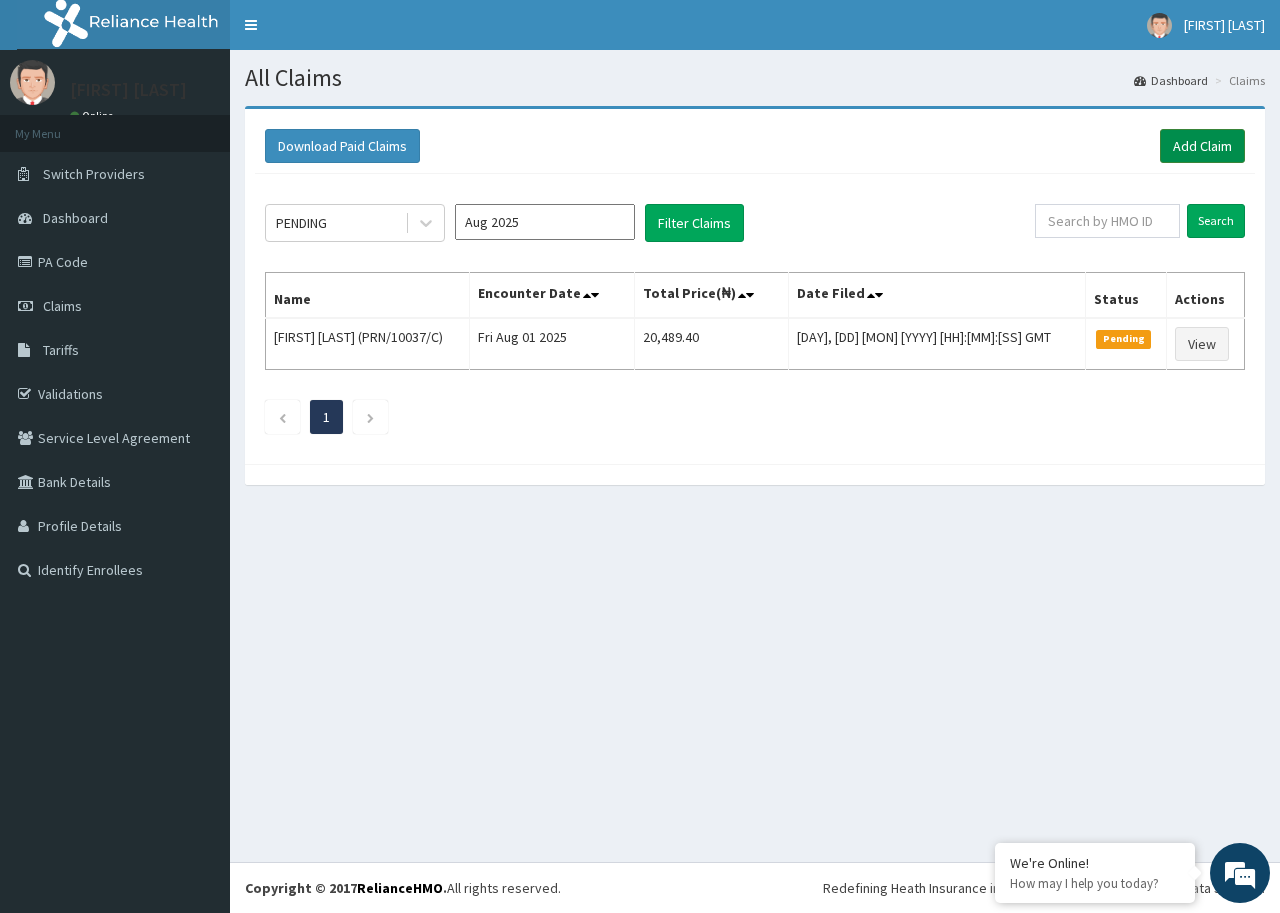 scroll, scrollTop: 0, scrollLeft: 0, axis: both 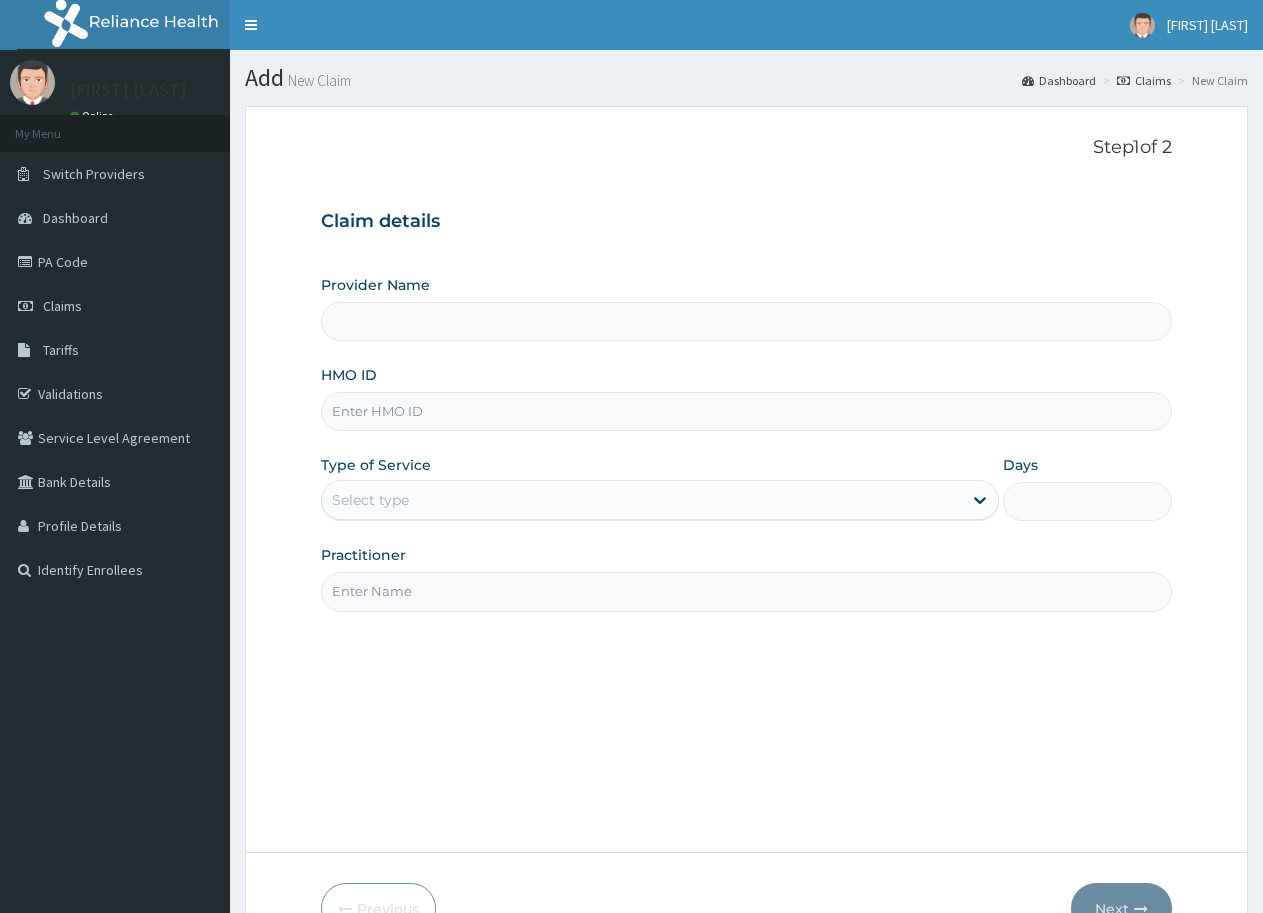 click on "HMO ID" at bounding box center [746, 411] 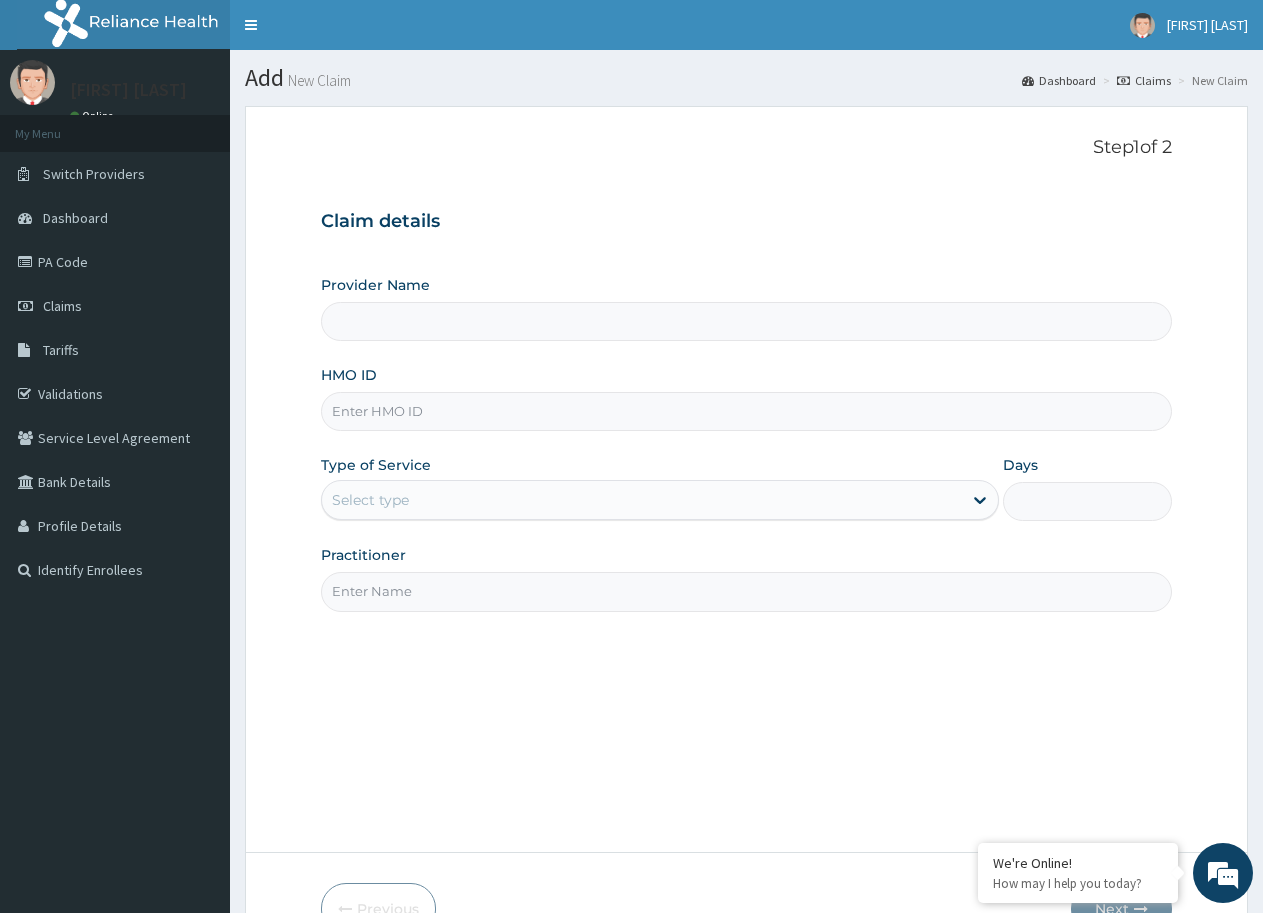 type on "Oohbee Hospital" 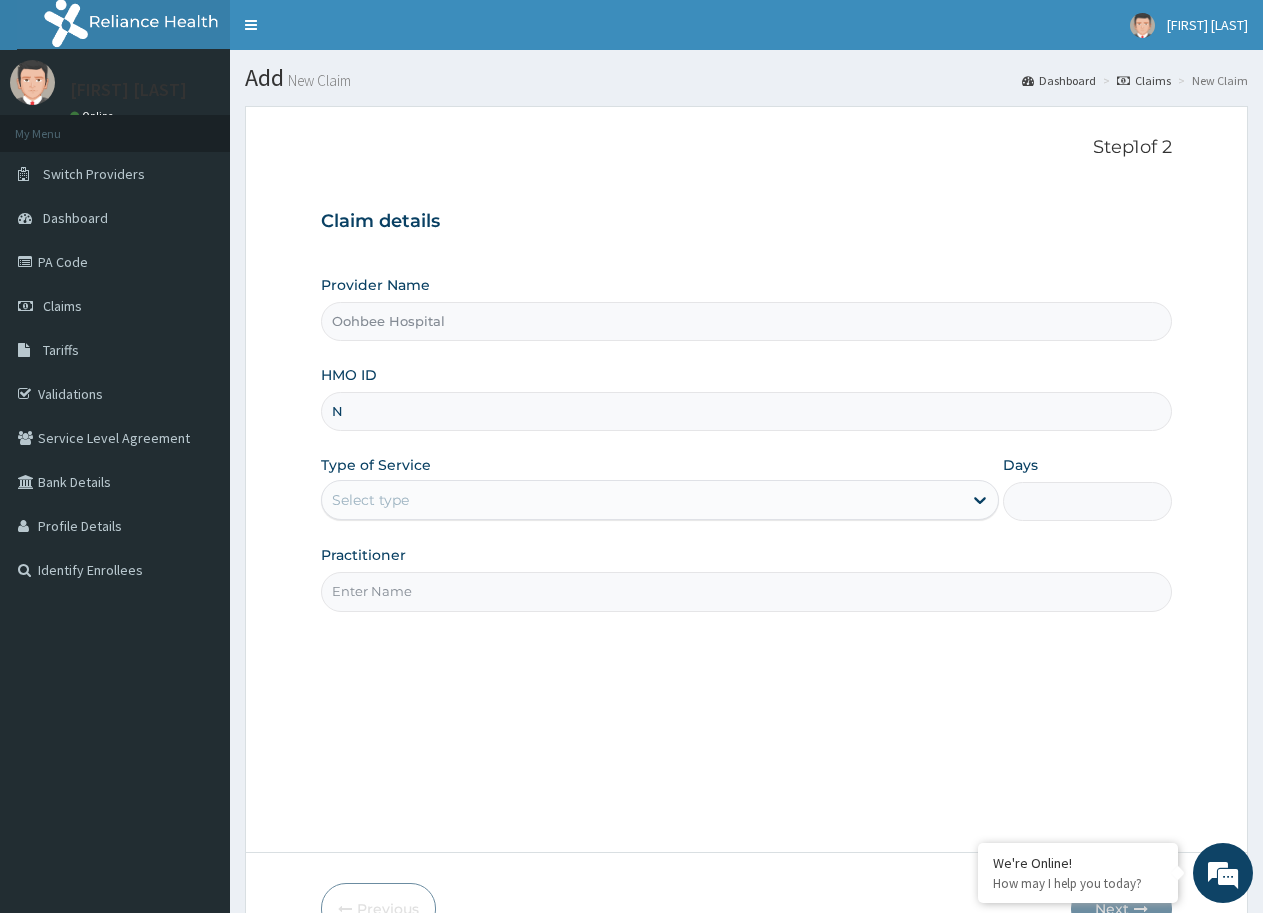 scroll, scrollTop: 0, scrollLeft: 0, axis: both 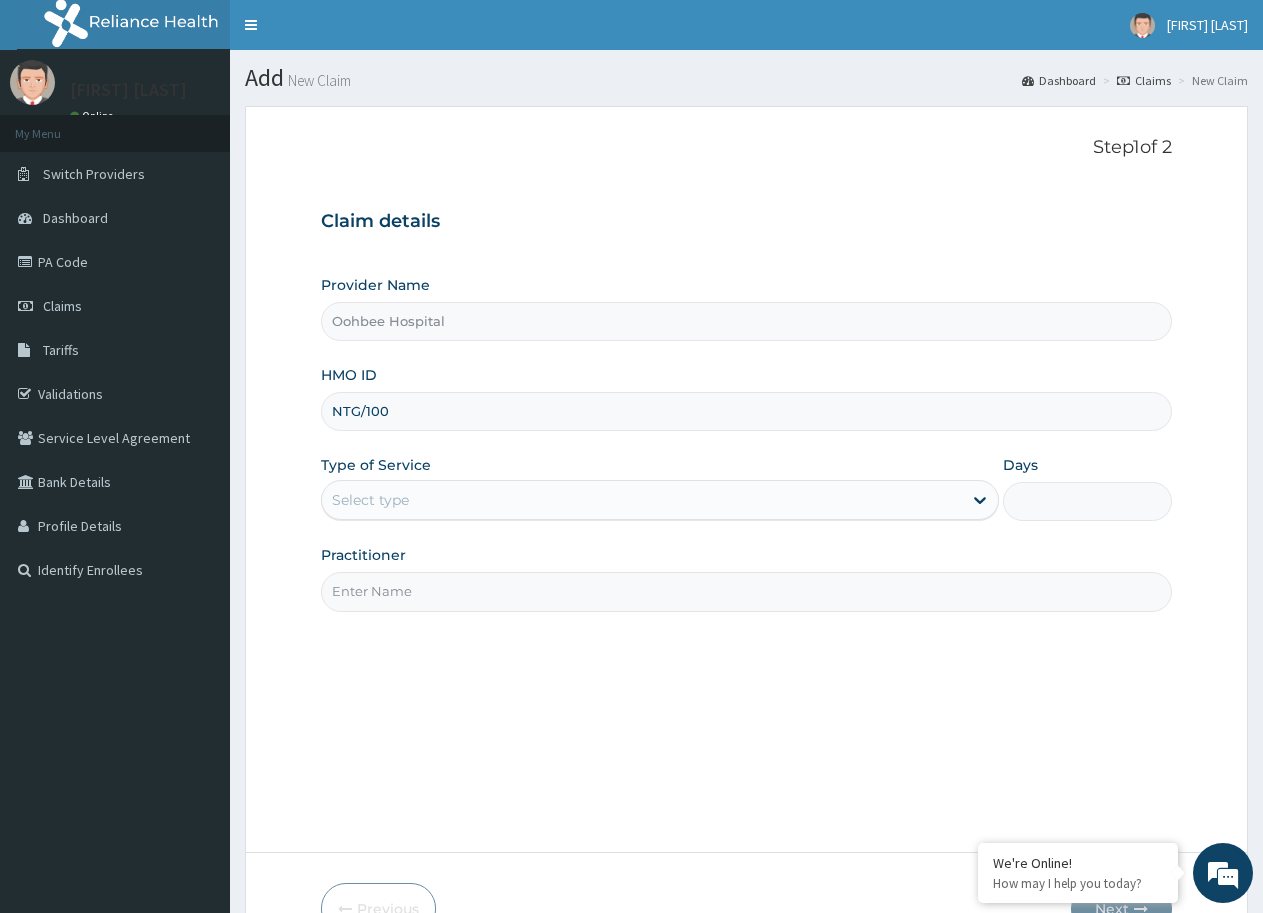 type on "NTG/10014/A" 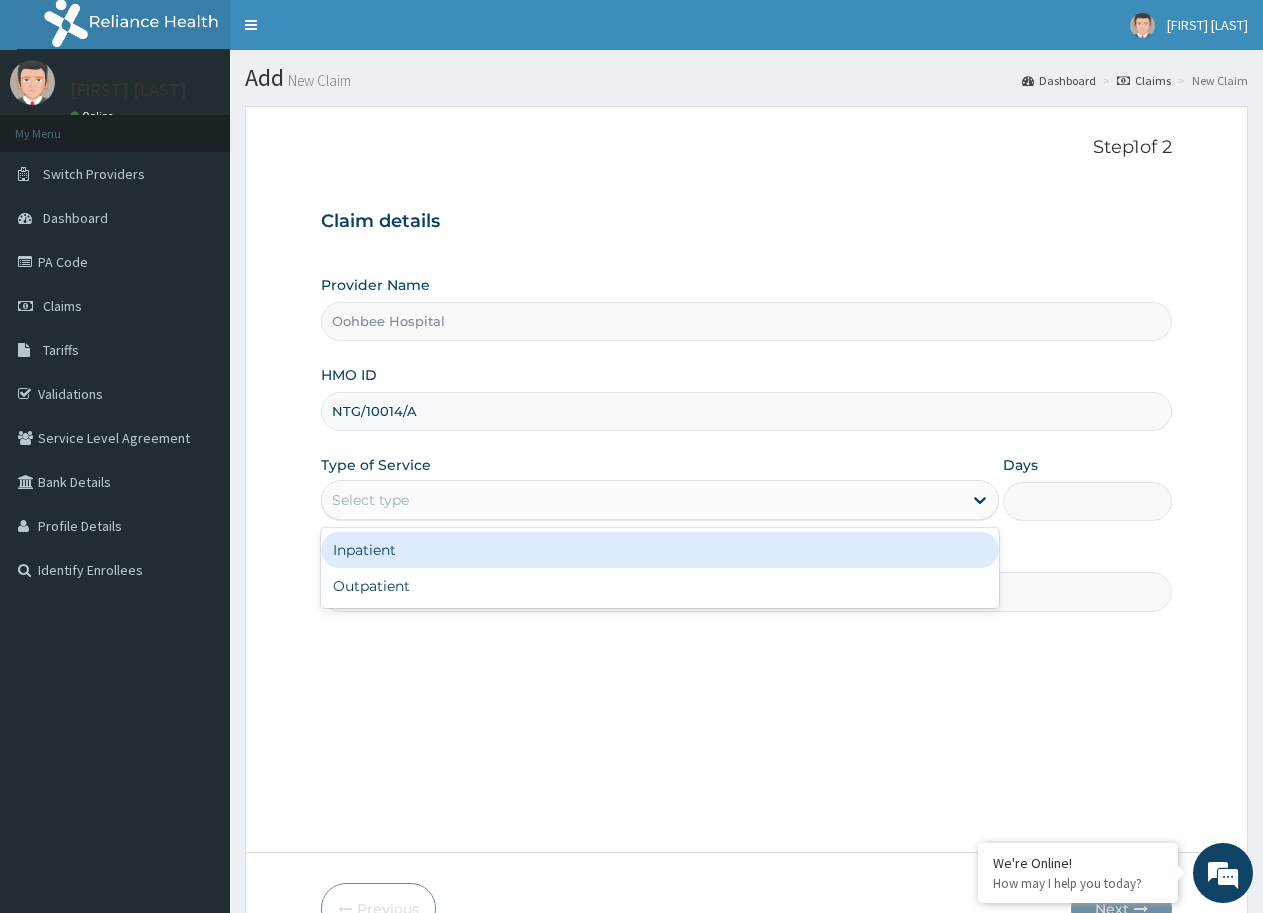 click on "Select type" at bounding box center [641, 500] 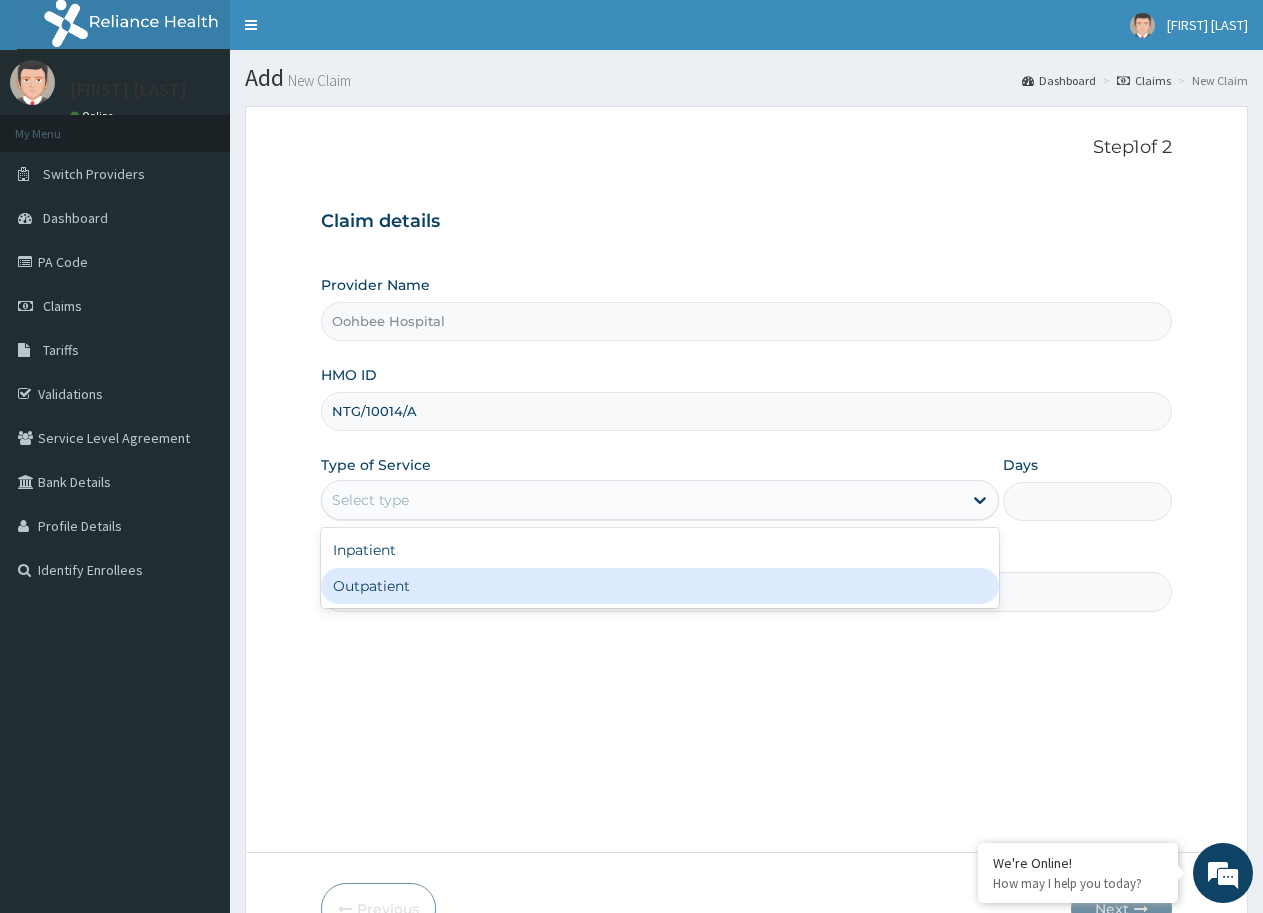 click on "Outpatient" at bounding box center (659, 586) 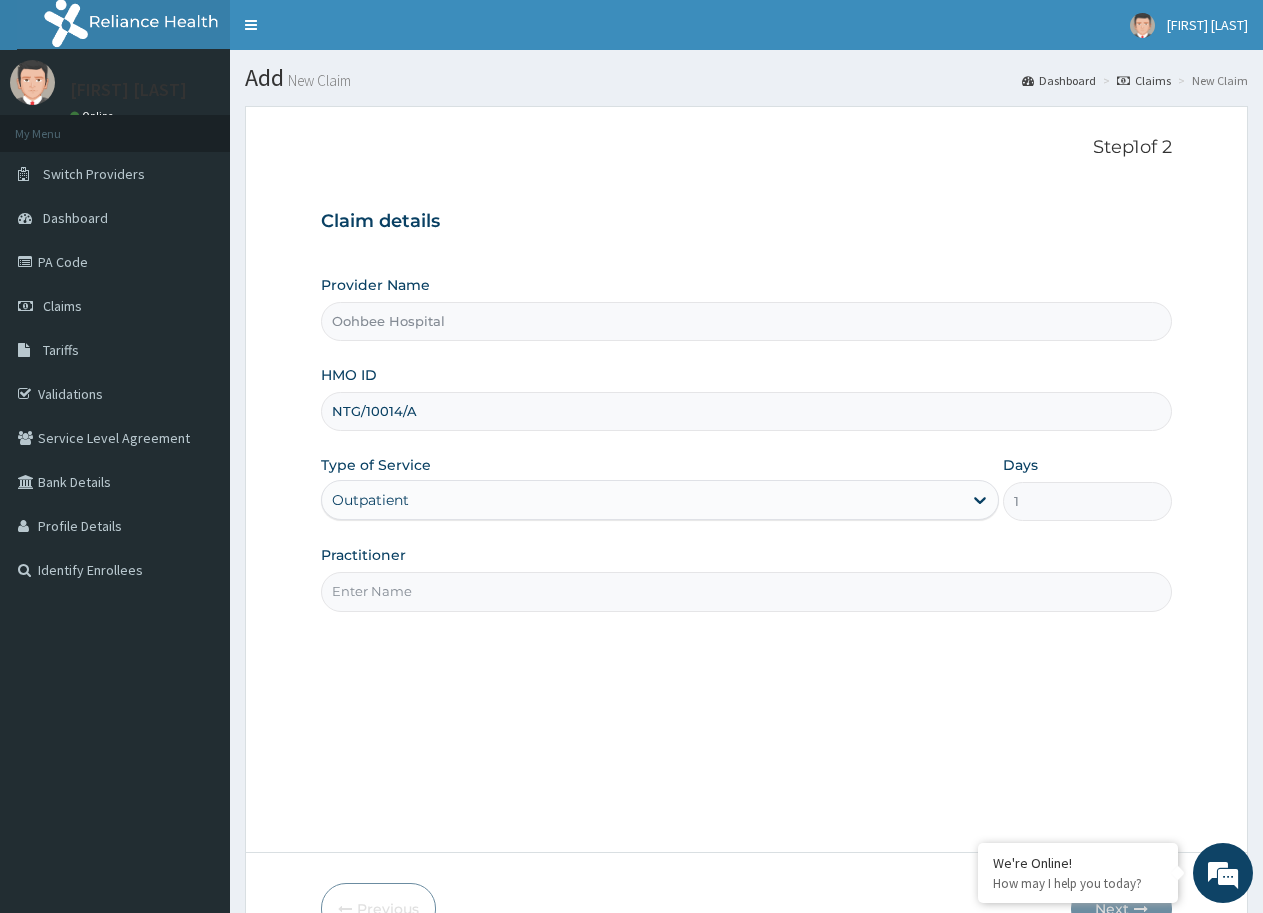 click on "Practitioner" at bounding box center (746, 591) 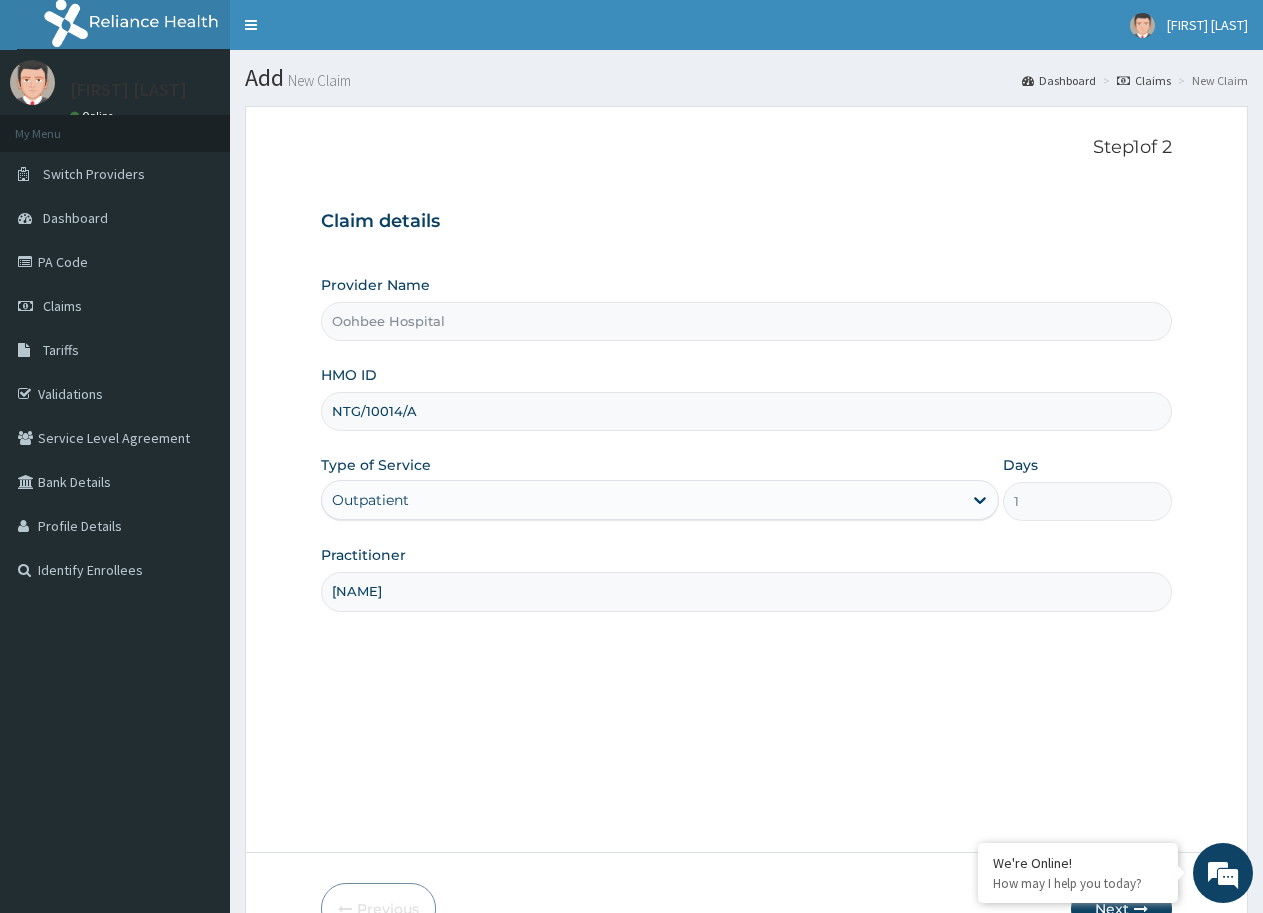 click on "[NAME]" at bounding box center (746, 591) 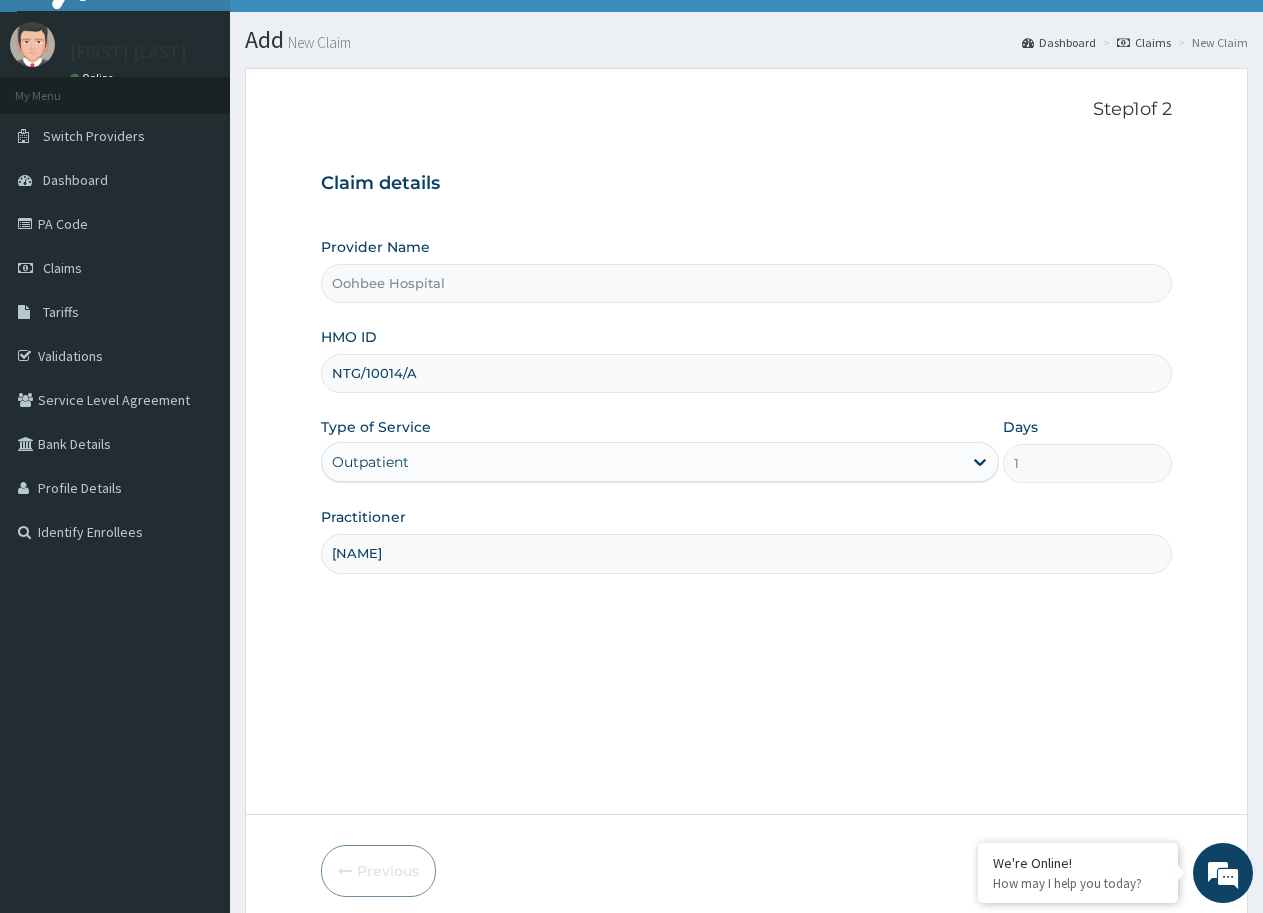 scroll, scrollTop: 119, scrollLeft: 0, axis: vertical 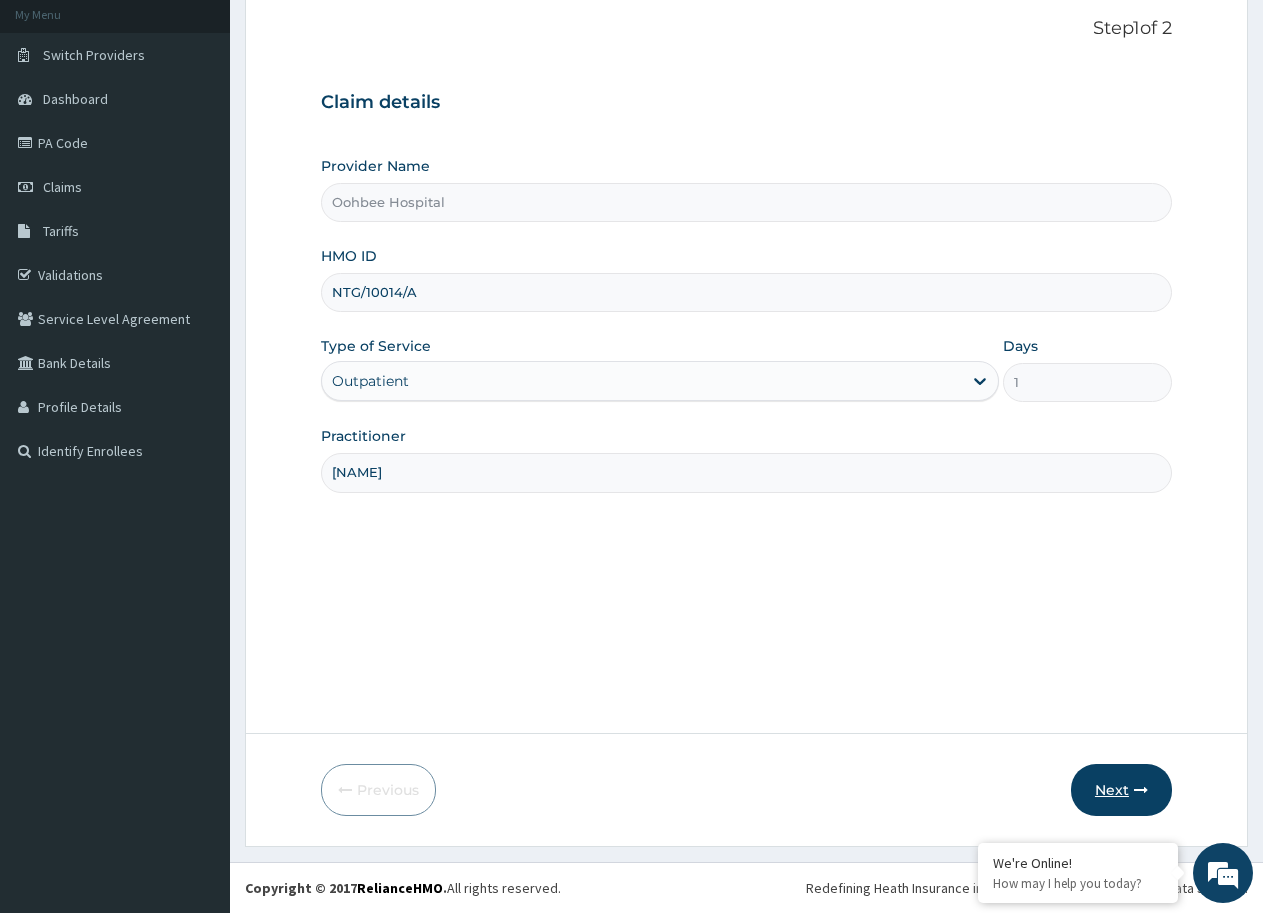 type on "[NAME]" 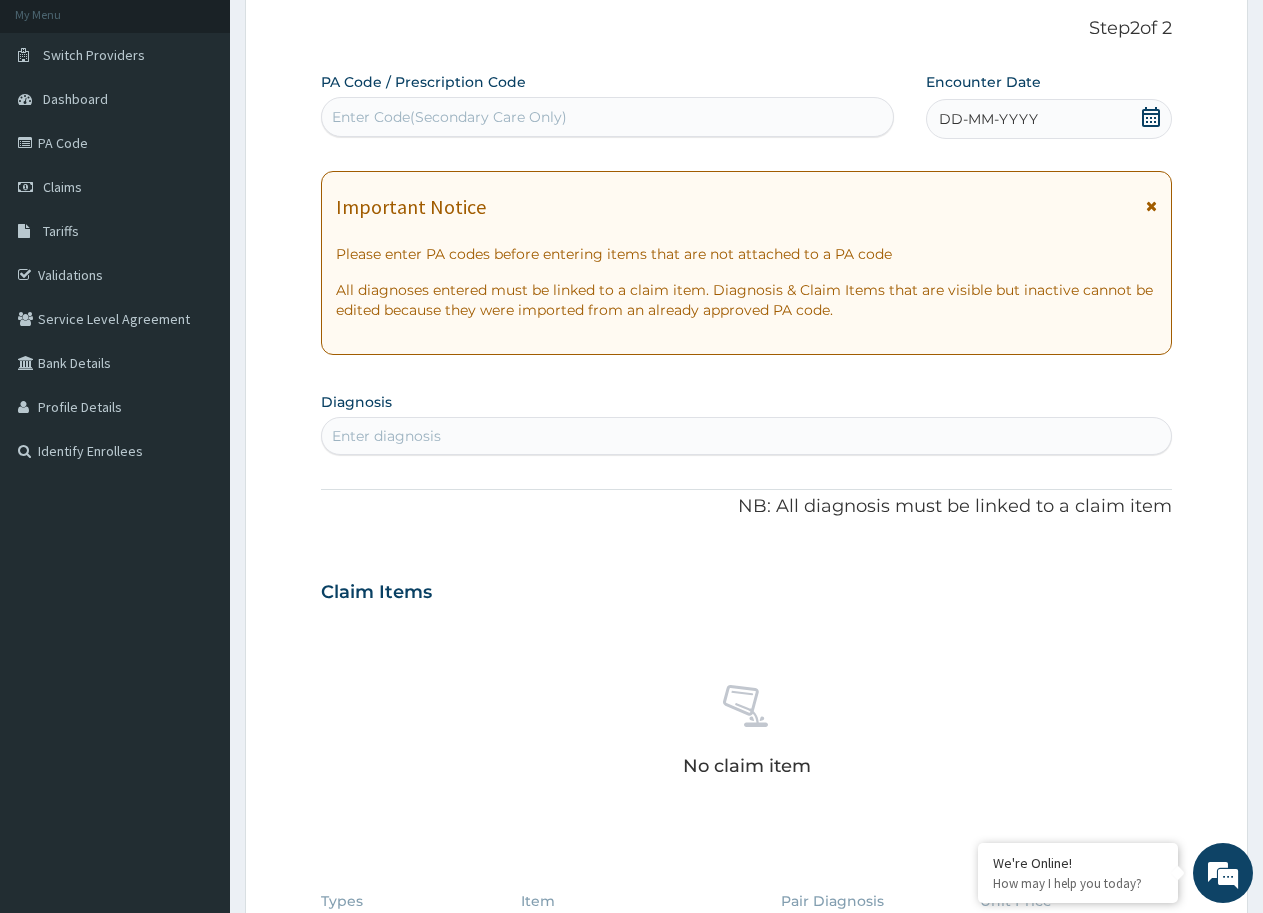click on "Enter Code(Secondary Care Only)" at bounding box center (607, 117) 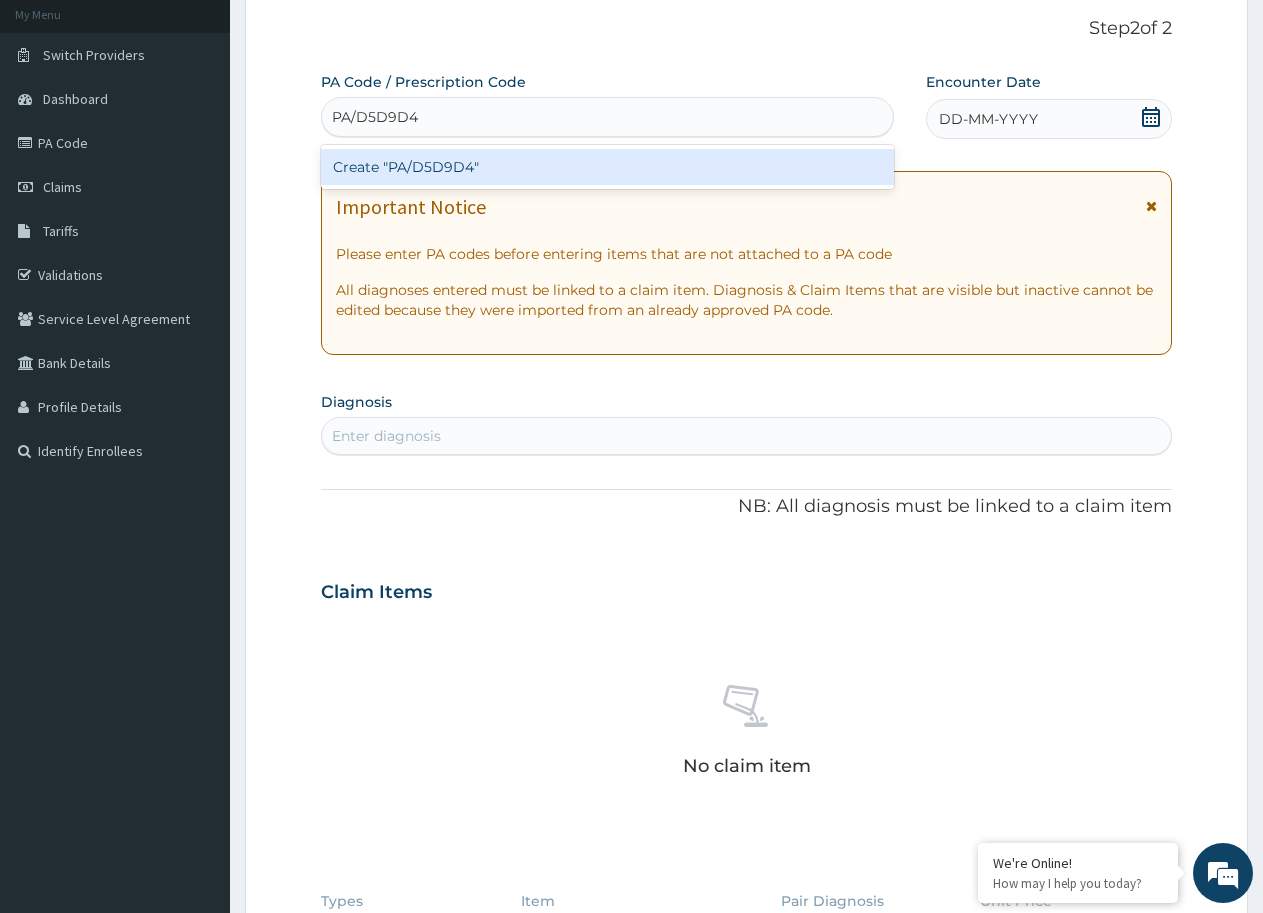 click on "Create "PA/D5D9D4"" at bounding box center (607, 167) 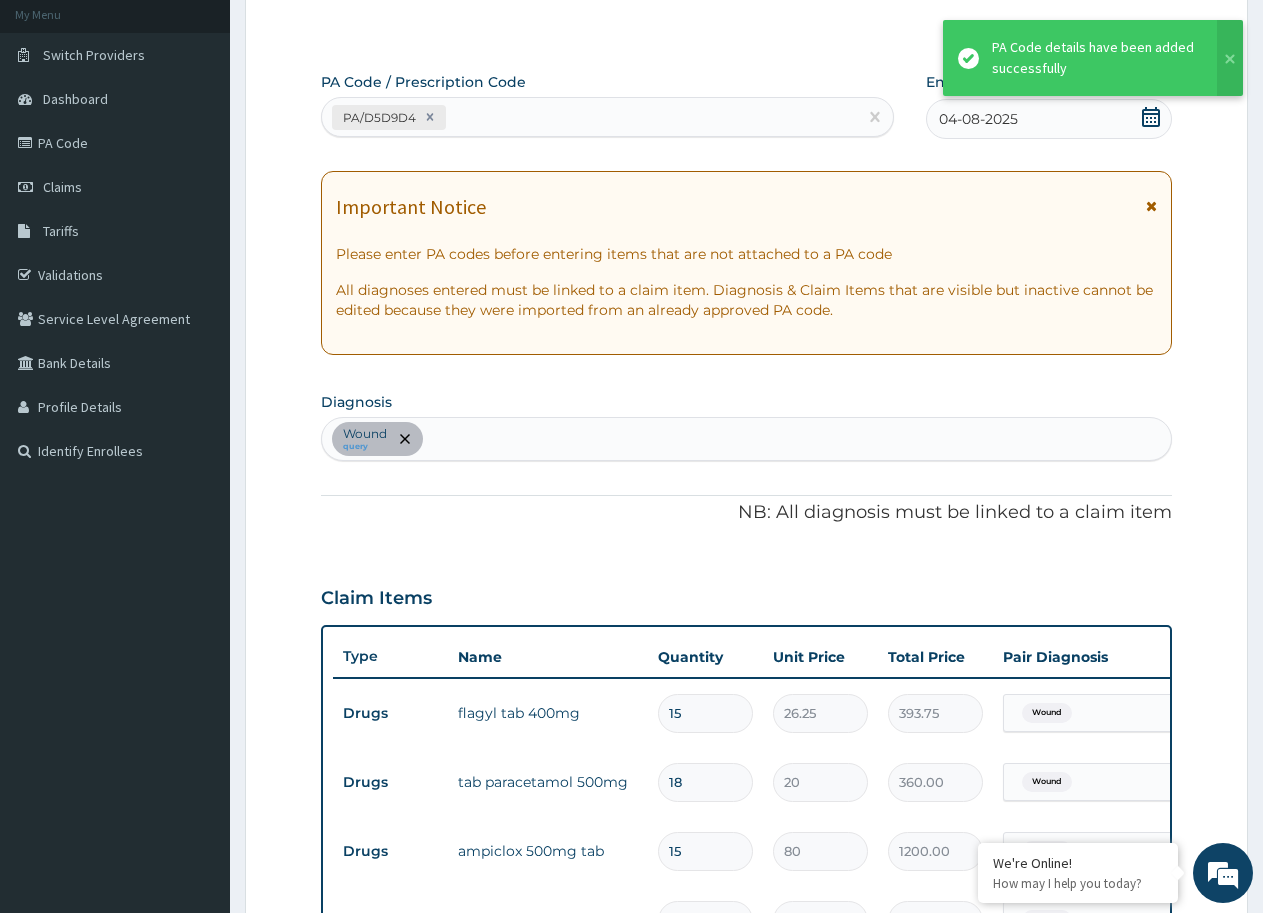 scroll, scrollTop: 789, scrollLeft: 0, axis: vertical 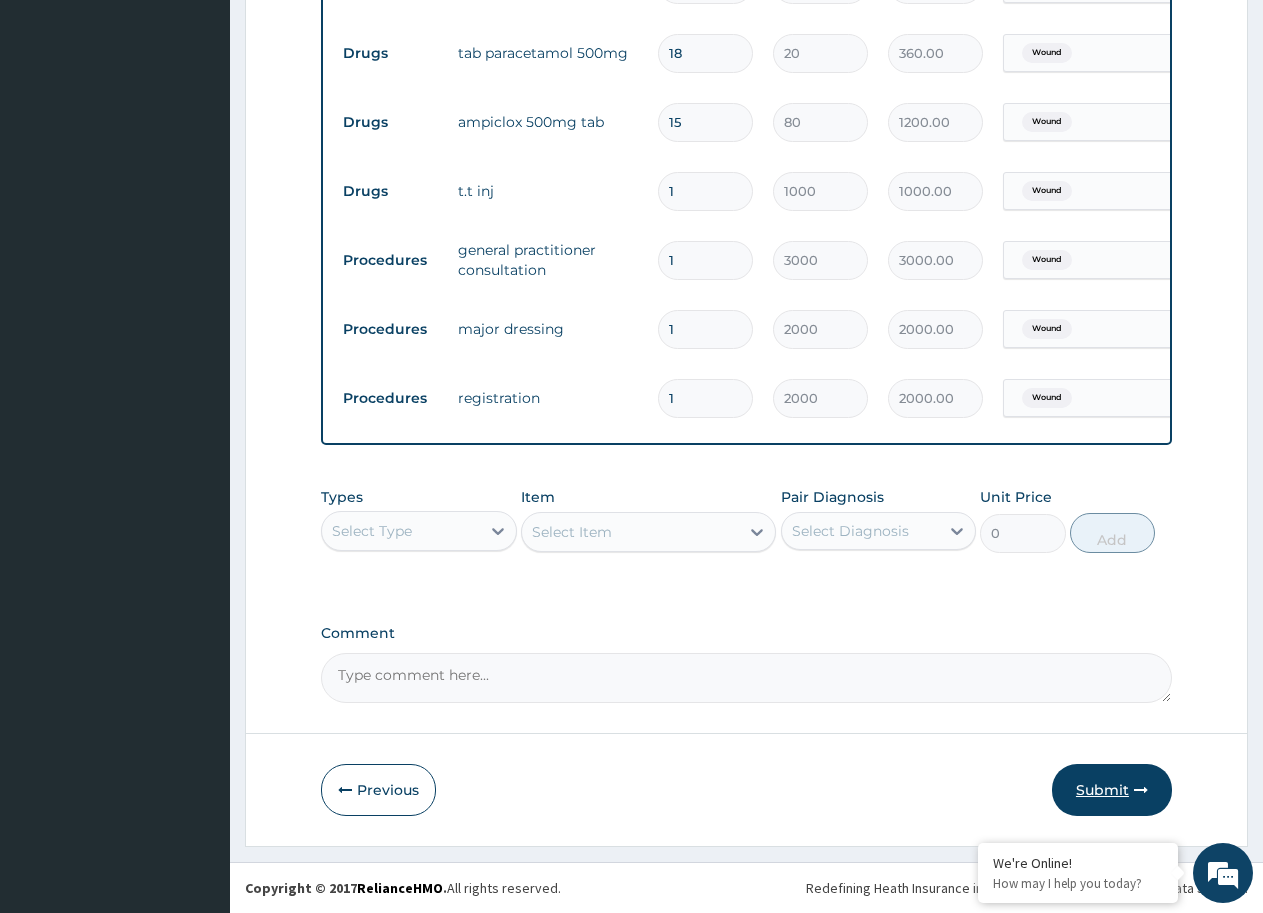 click on "Submit" at bounding box center [1112, 790] 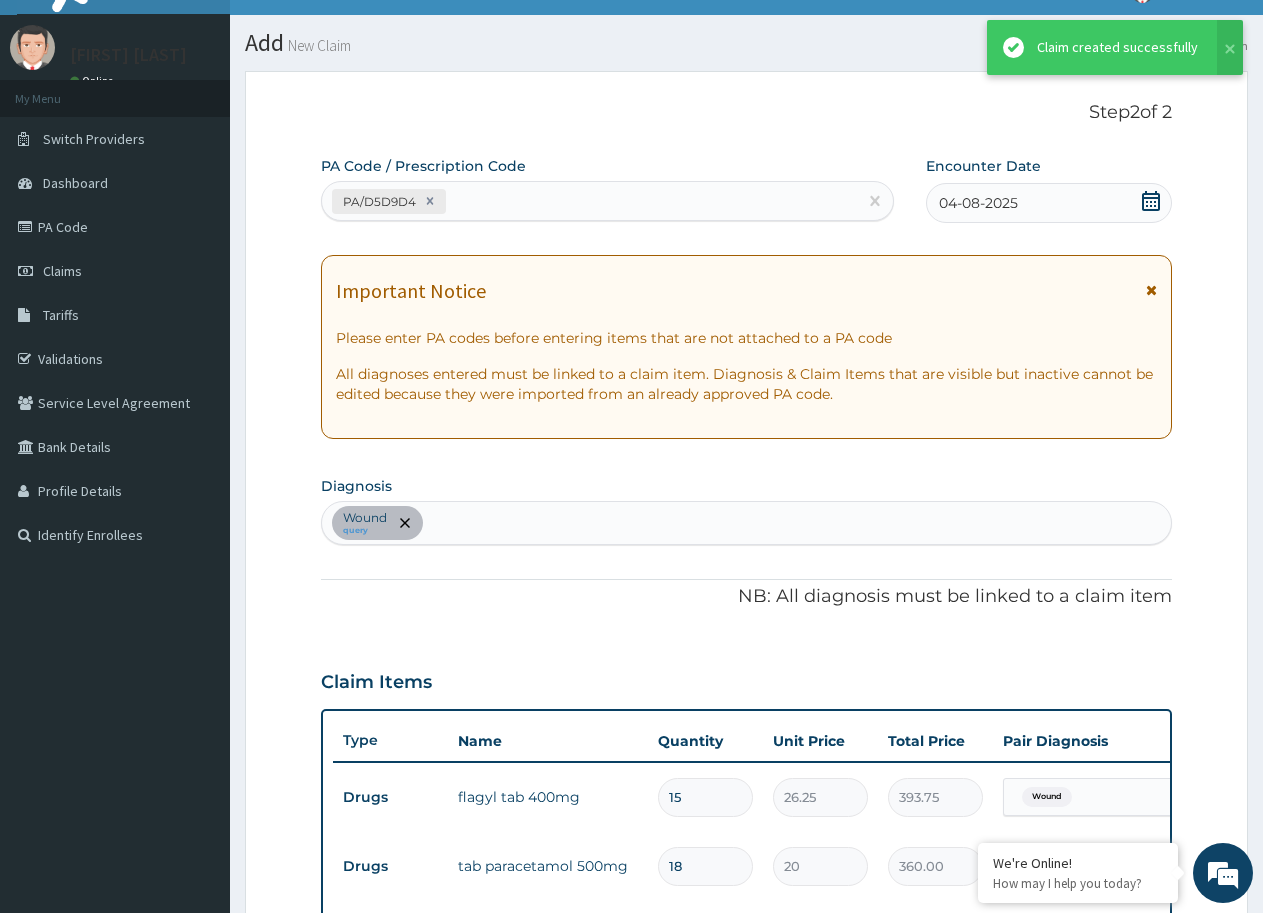 scroll, scrollTop: 865, scrollLeft: 0, axis: vertical 